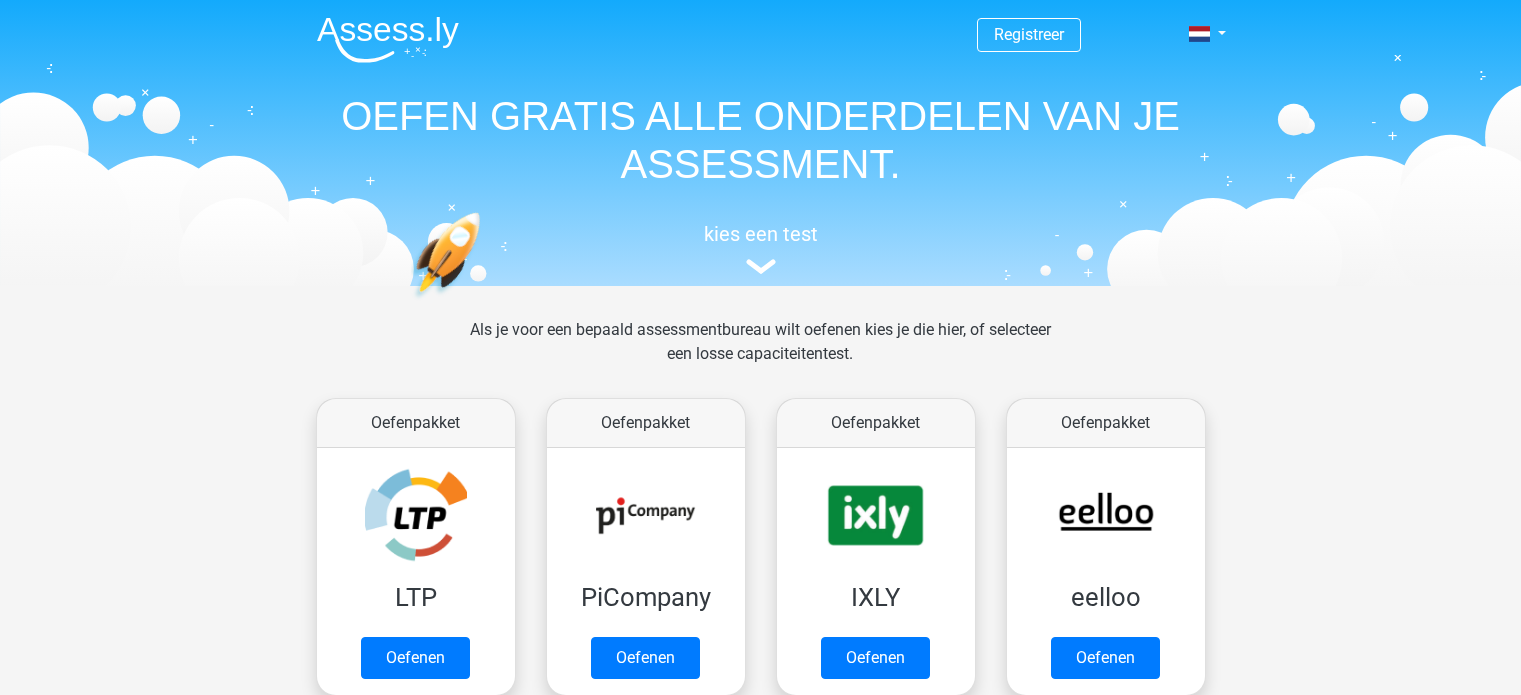 scroll, scrollTop: 775, scrollLeft: 0, axis: vertical 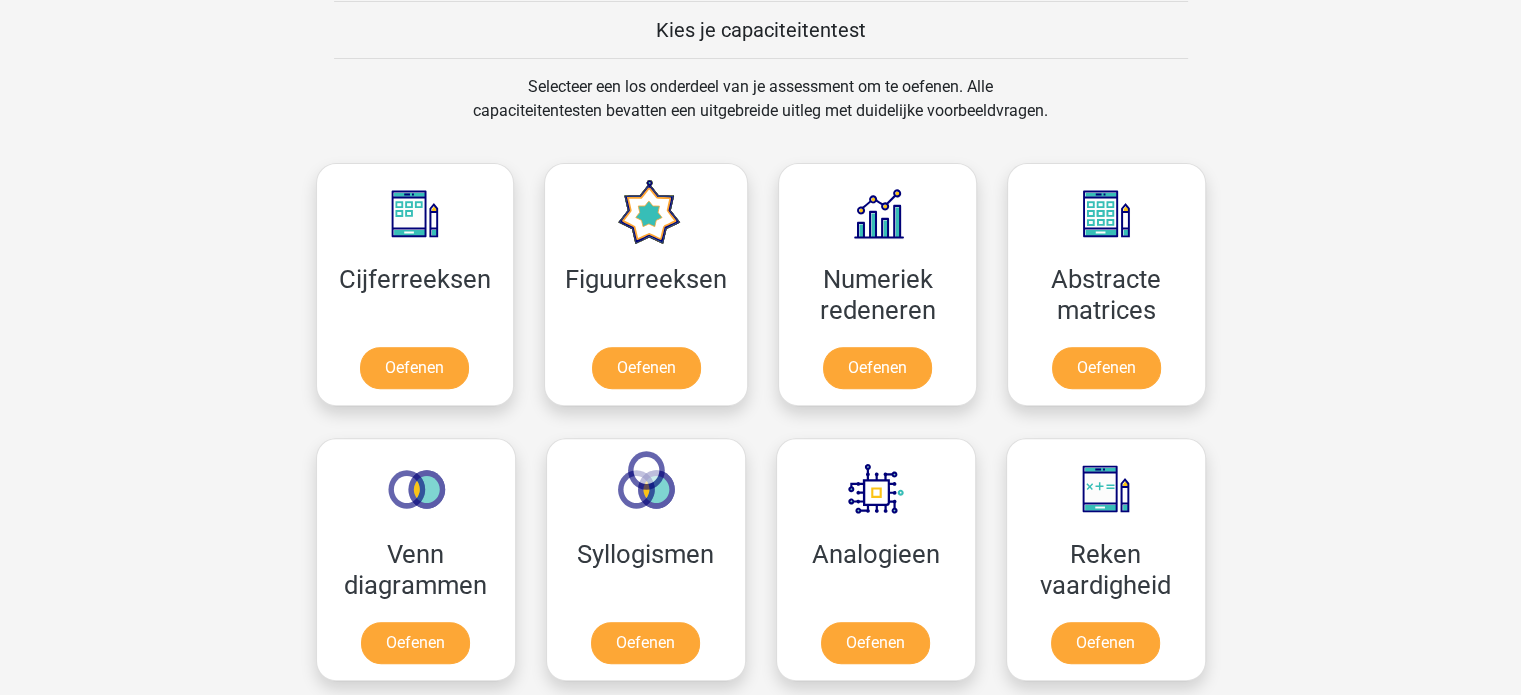 click on "Registreer
Nederlands
English" at bounding box center [760, 811] 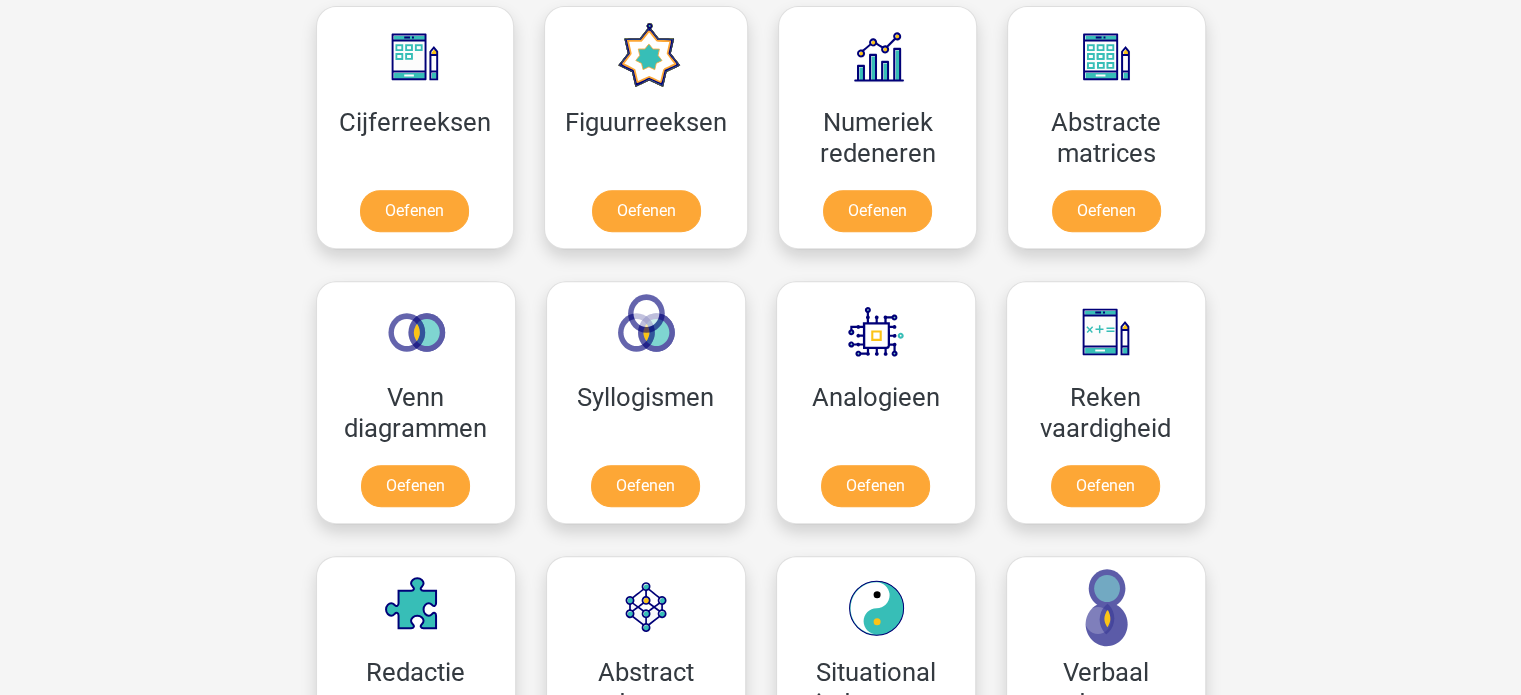 scroll, scrollTop: 935, scrollLeft: 0, axis: vertical 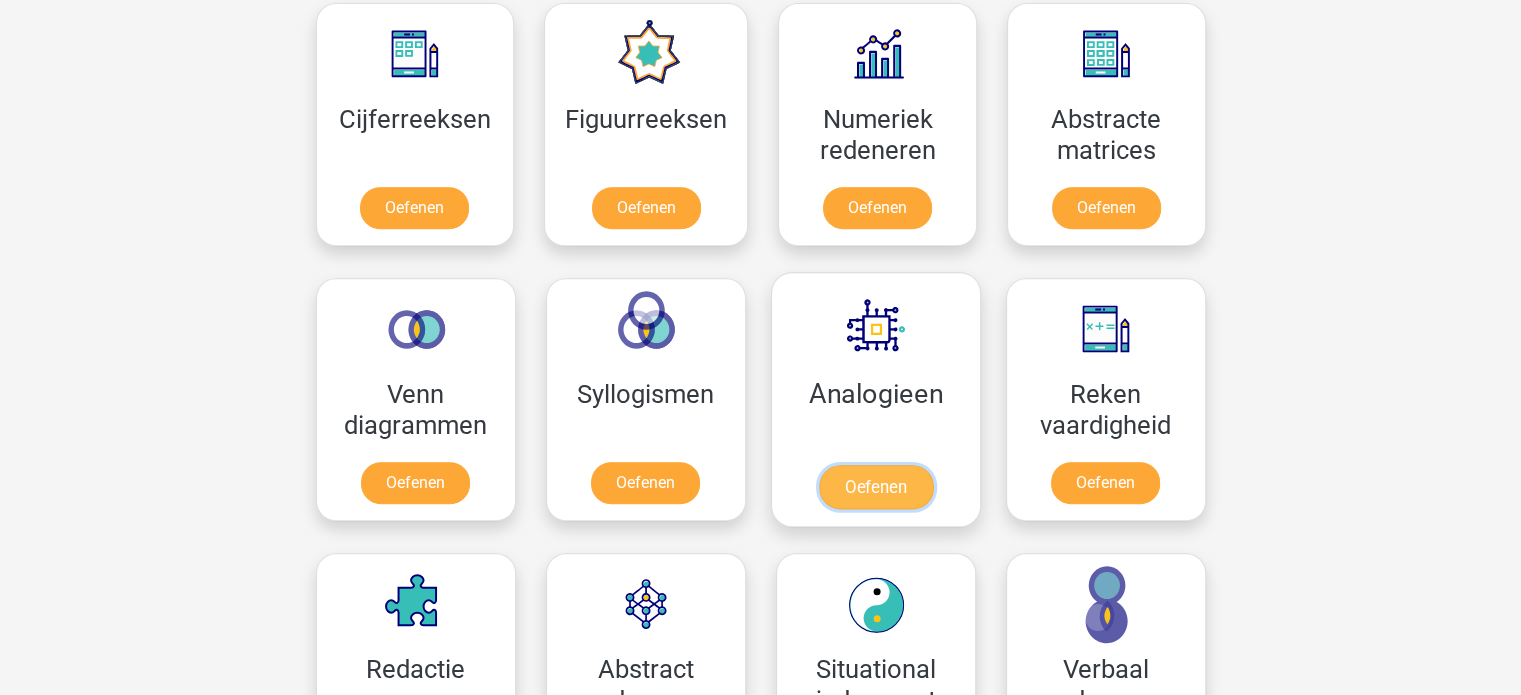 click on "Oefenen" at bounding box center [875, 487] 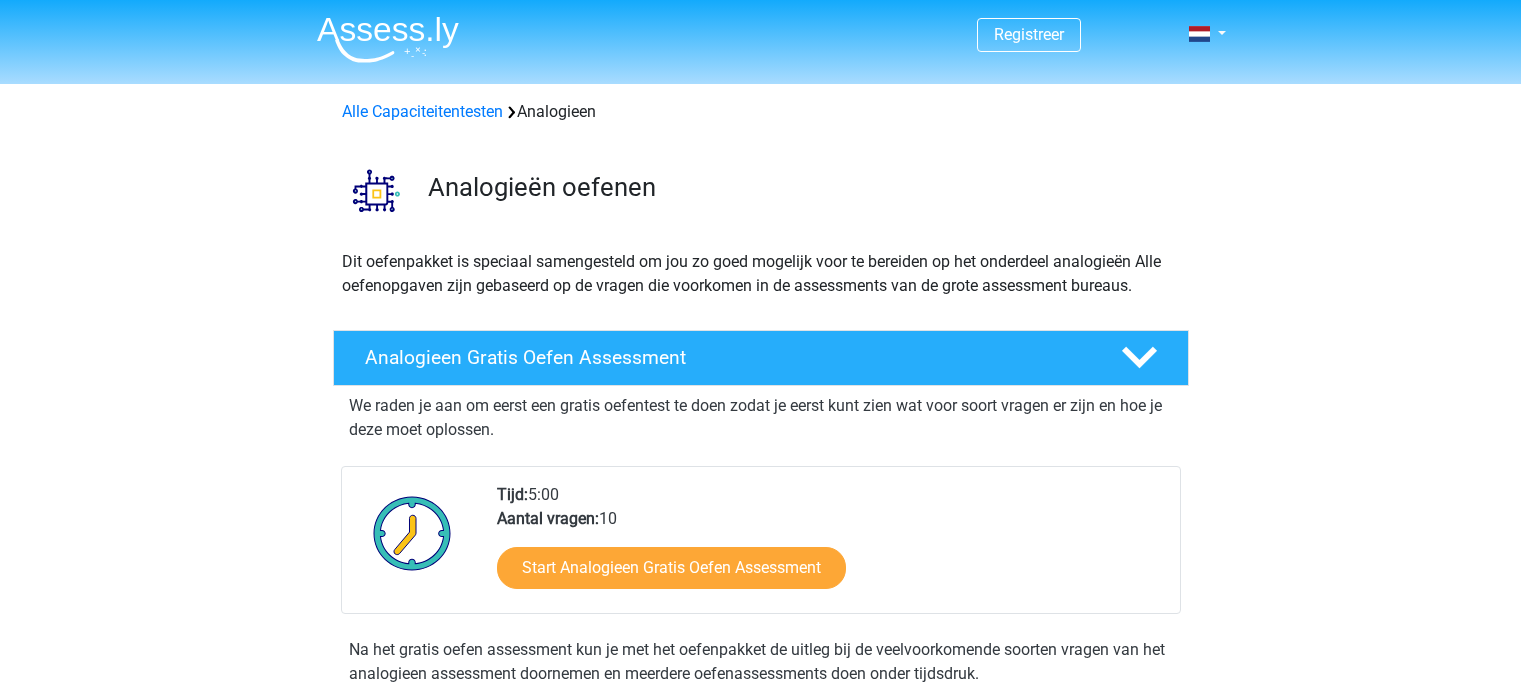 scroll, scrollTop: 0, scrollLeft: 0, axis: both 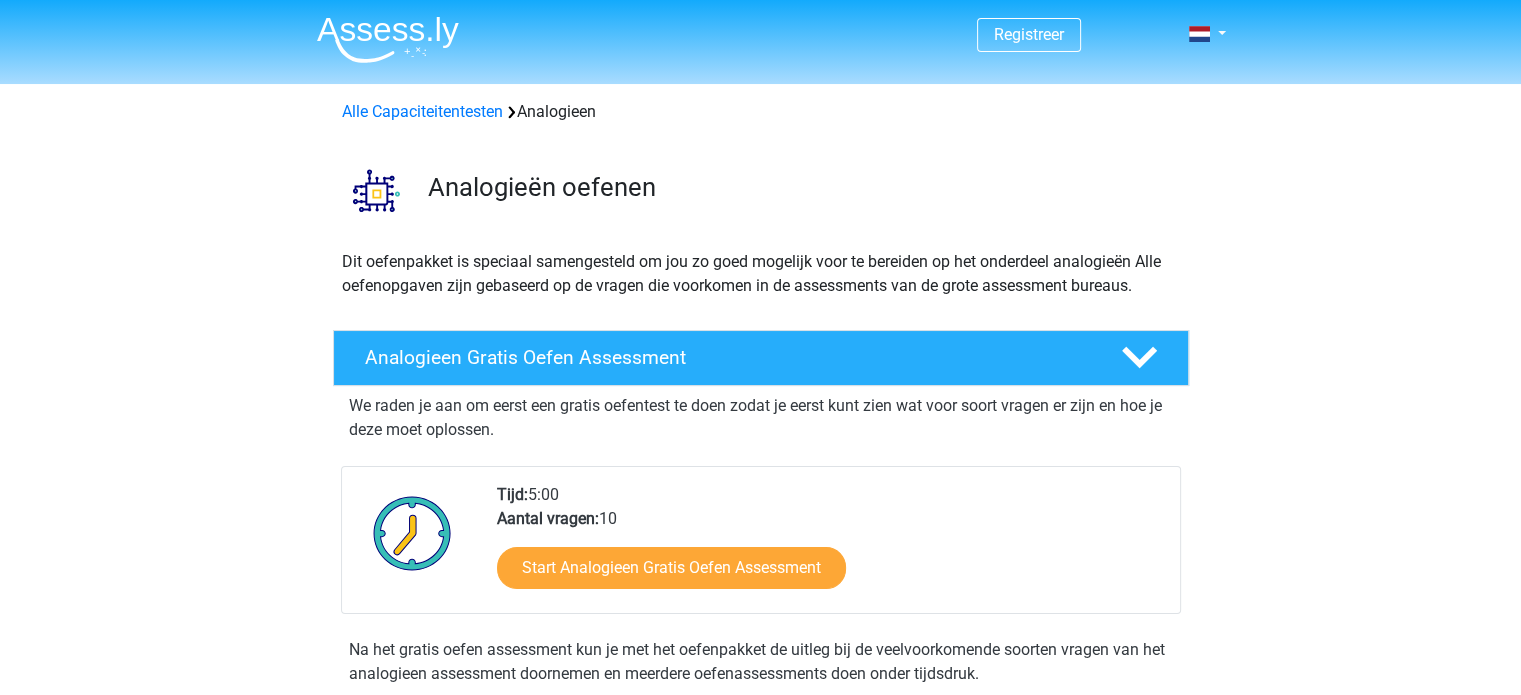 click on "Start Analogieen
Gratis Oefen Assessment" at bounding box center [830, 572] 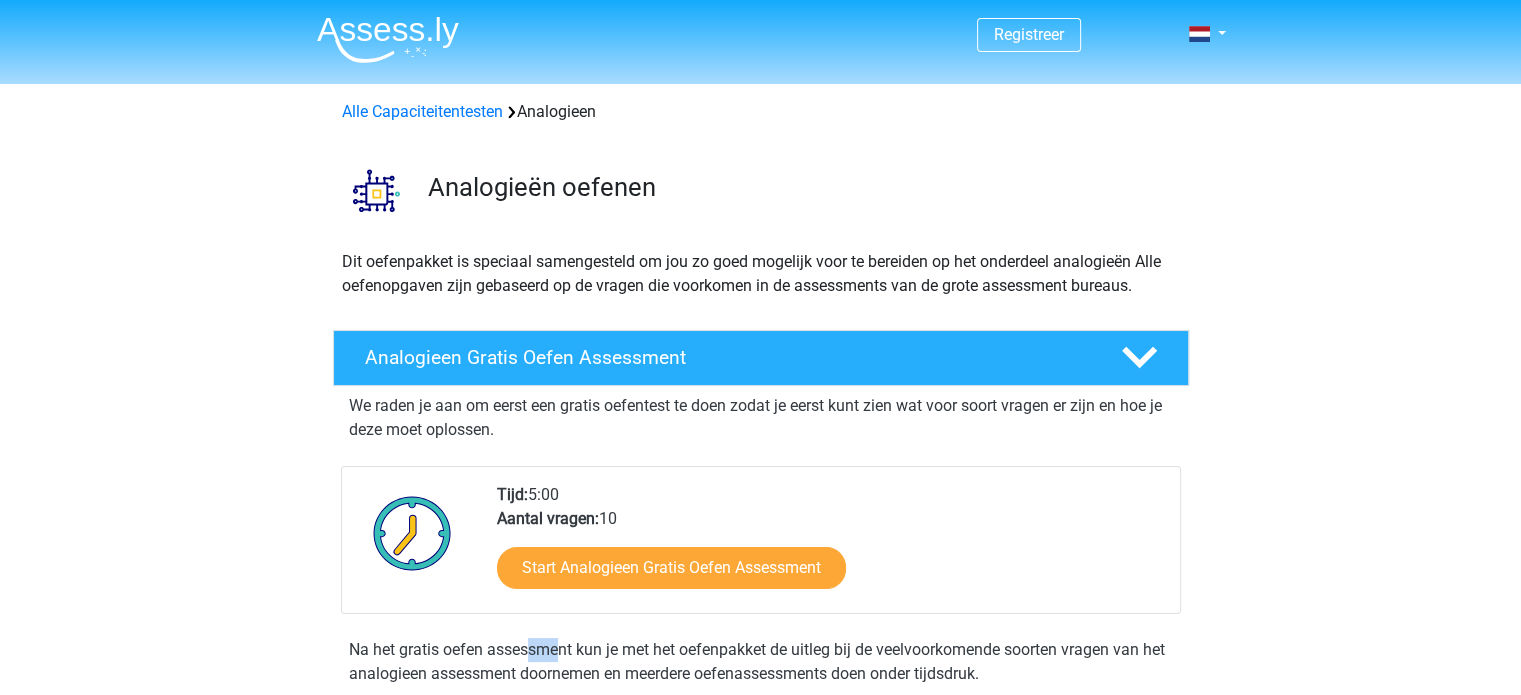 click on "Start Analogieen
Gratis Oefen Assessment" at bounding box center [830, 572] 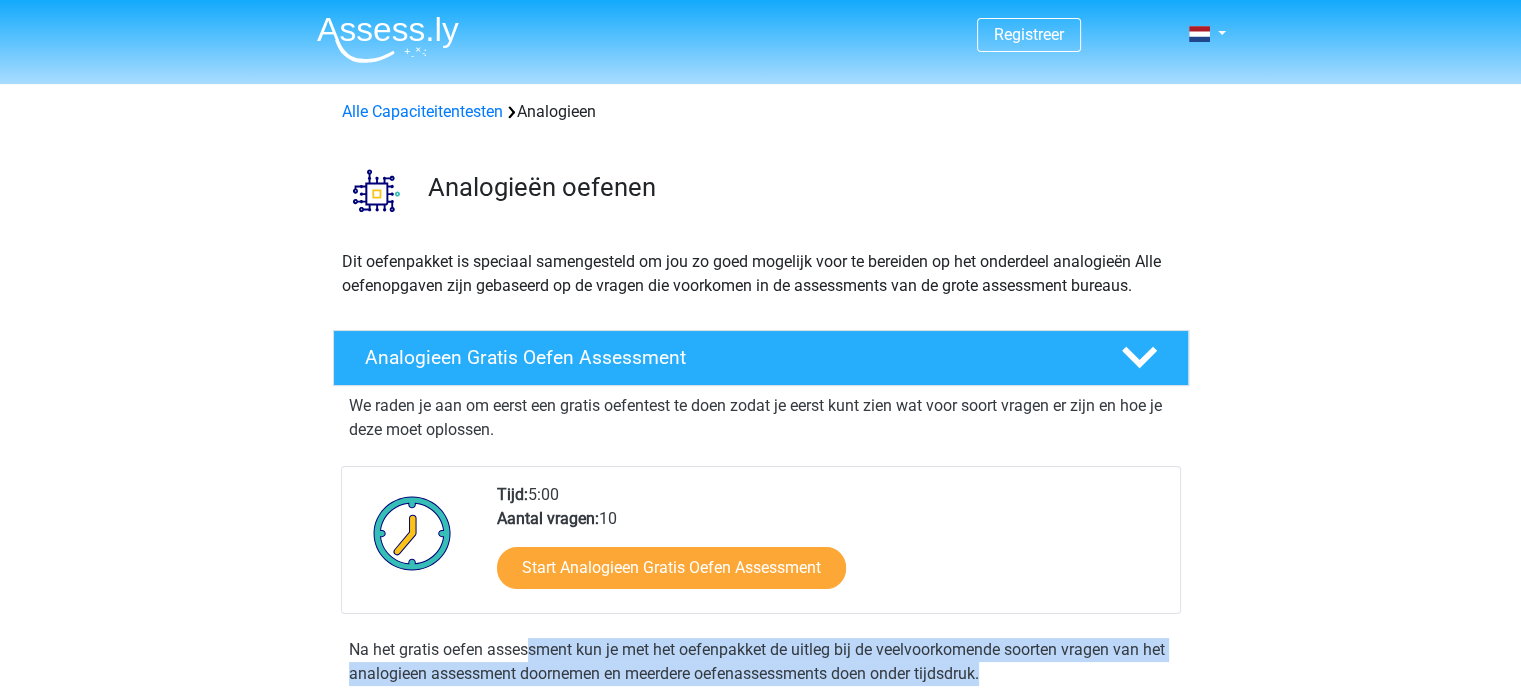 click on "Start Analogieen
Gratis Oefen Assessment" at bounding box center [830, 572] 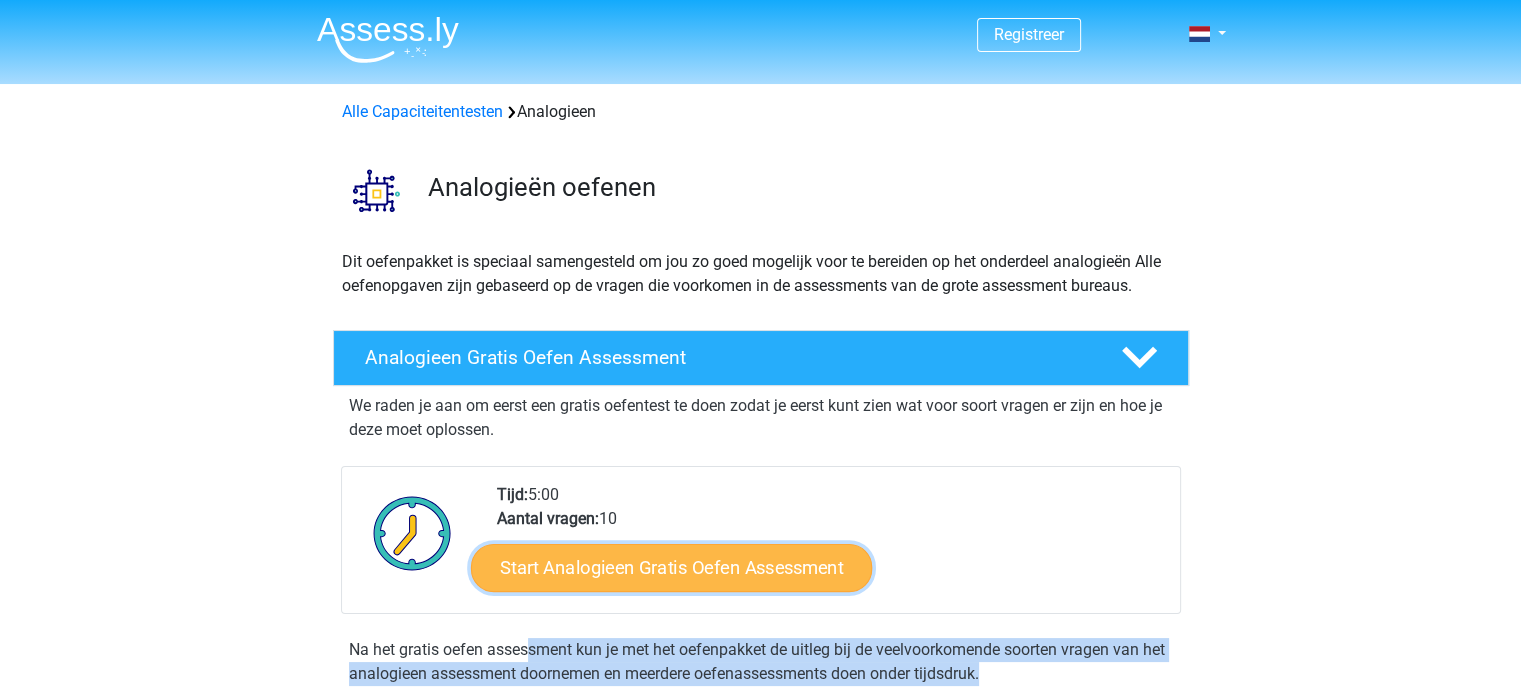 click on "Start Analogieen
Gratis Oefen Assessment" at bounding box center (671, 567) 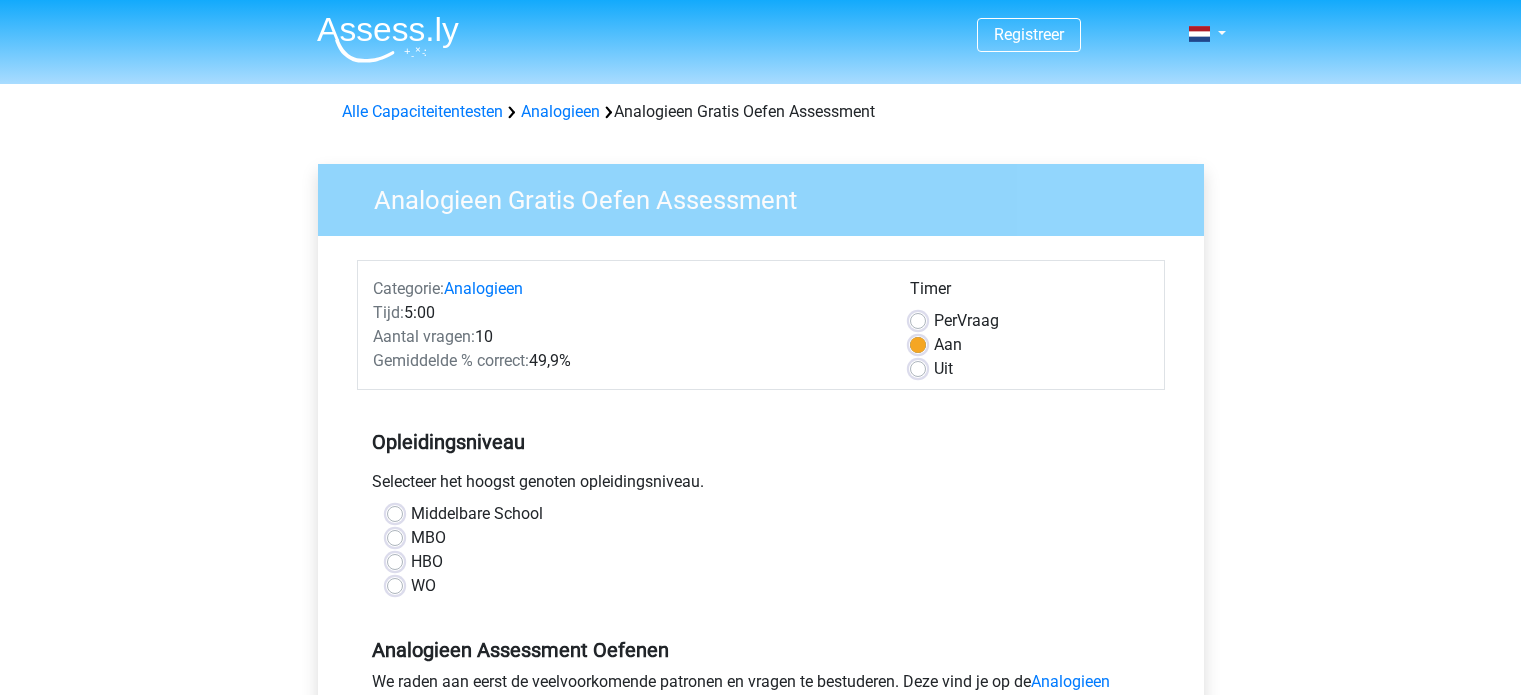 scroll, scrollTop: 0, scrollLeft: 0, axis: both 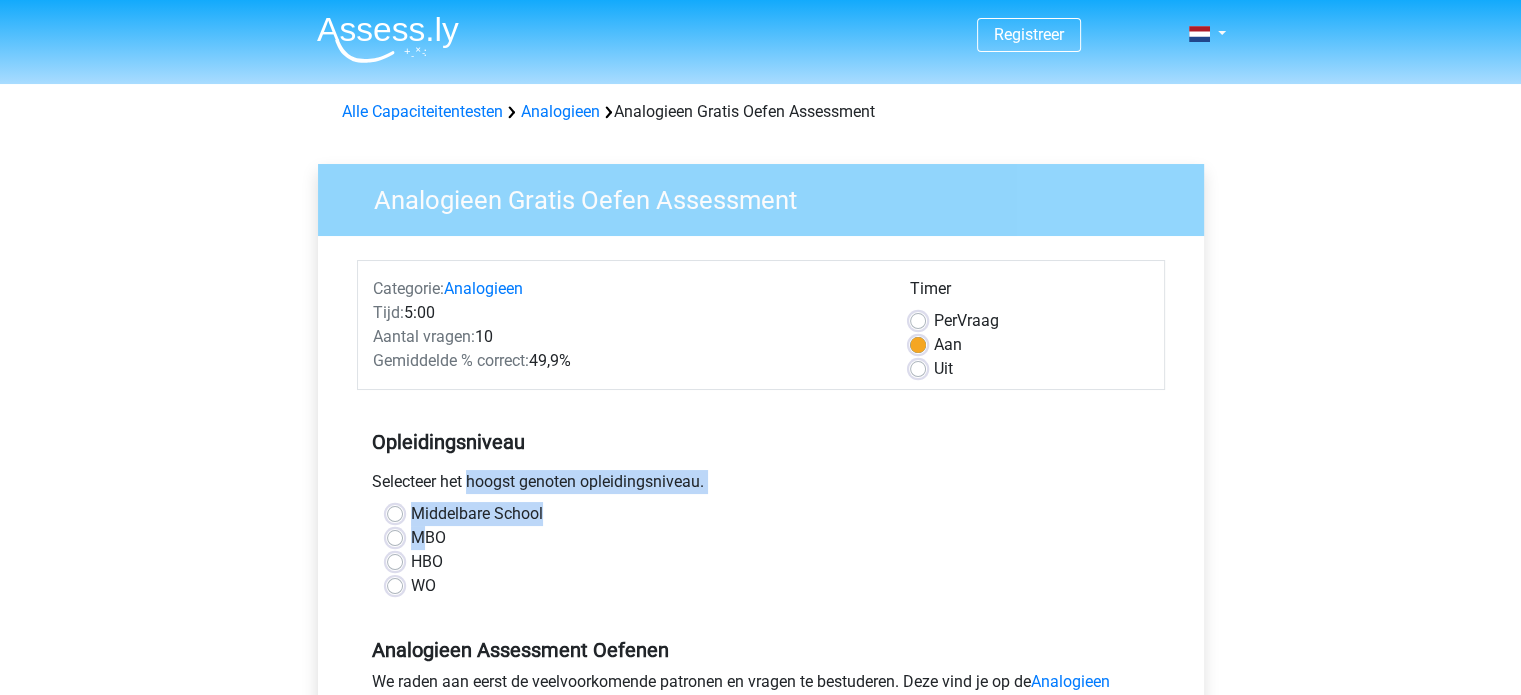 drag, startPoint x: 318, startPoint y: 501, endPoint x: 422, endPoint y: 540, distance: 111.07205 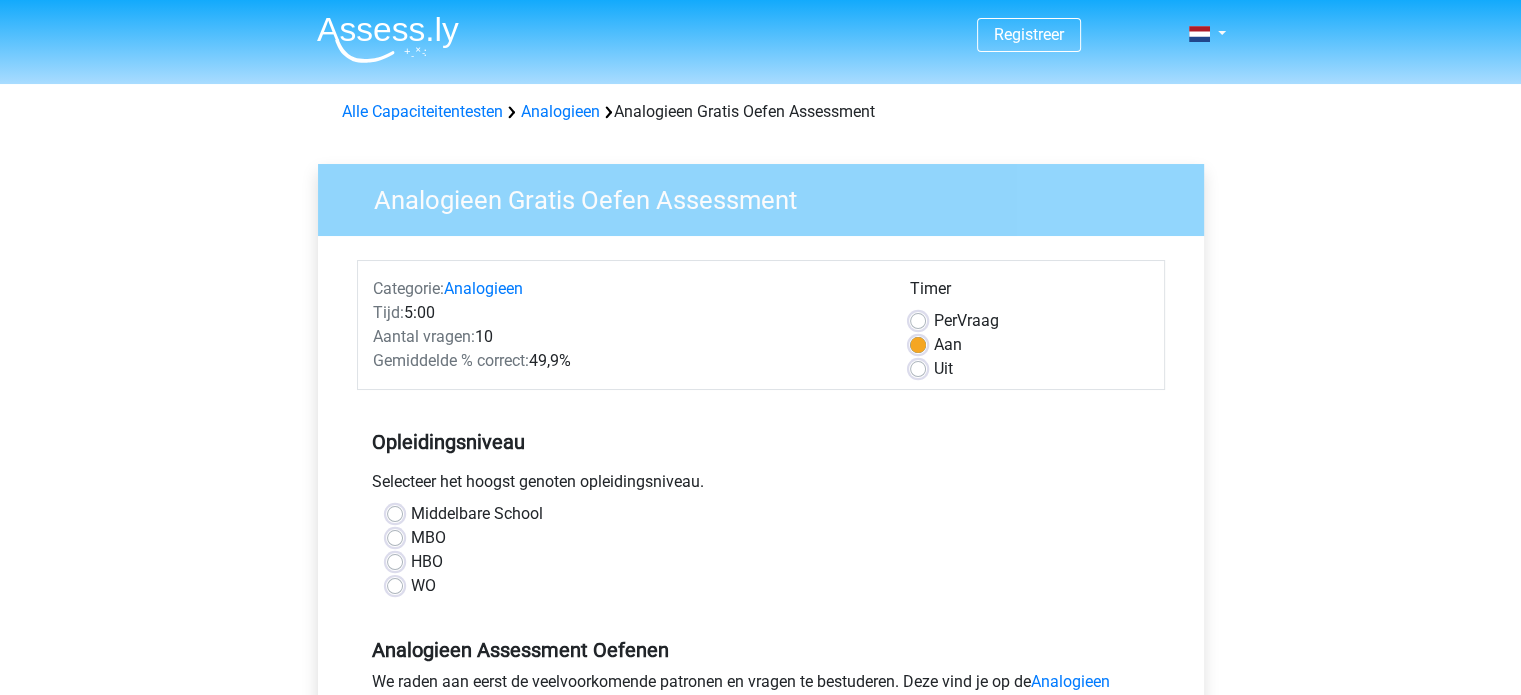 click on "MBO" at bounding box center [761, 538] 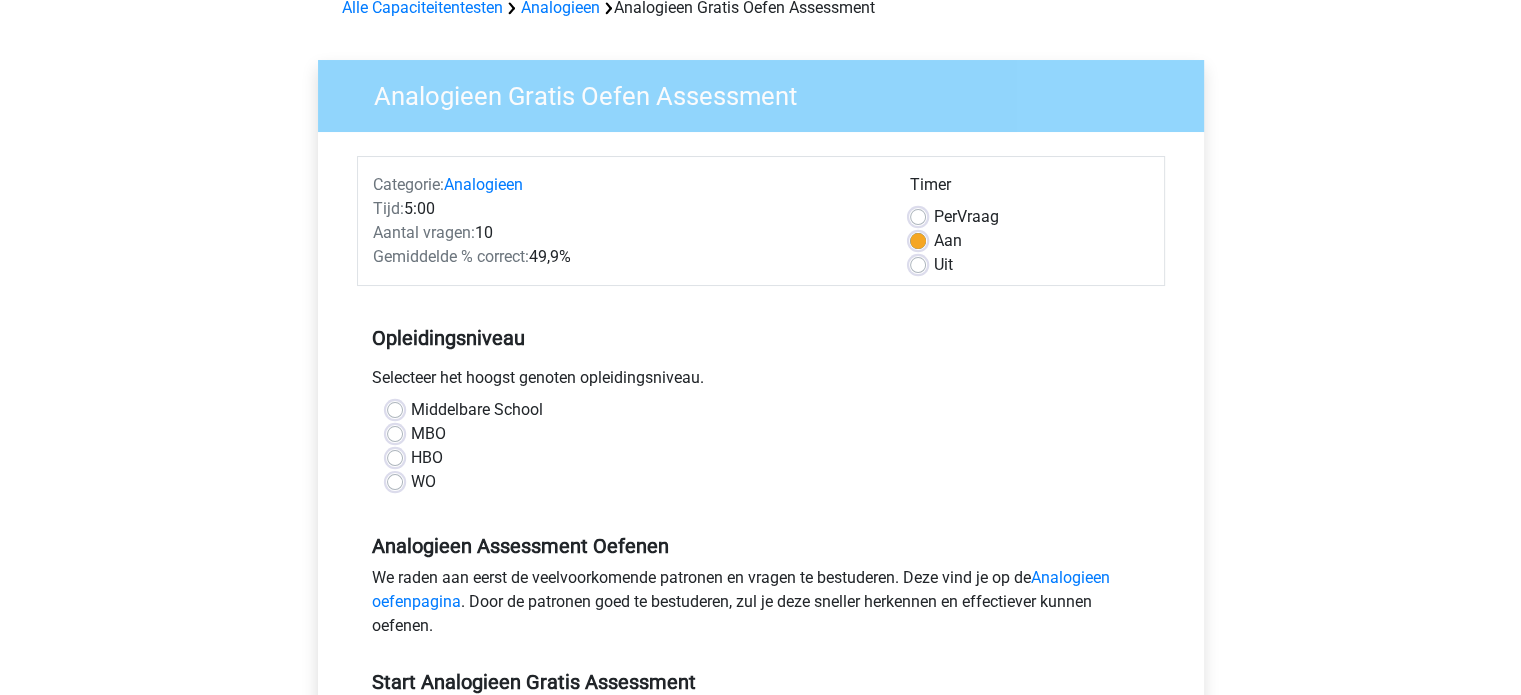 scroll, scrollTop: 120, scrollLeft: 0, axis: vertical 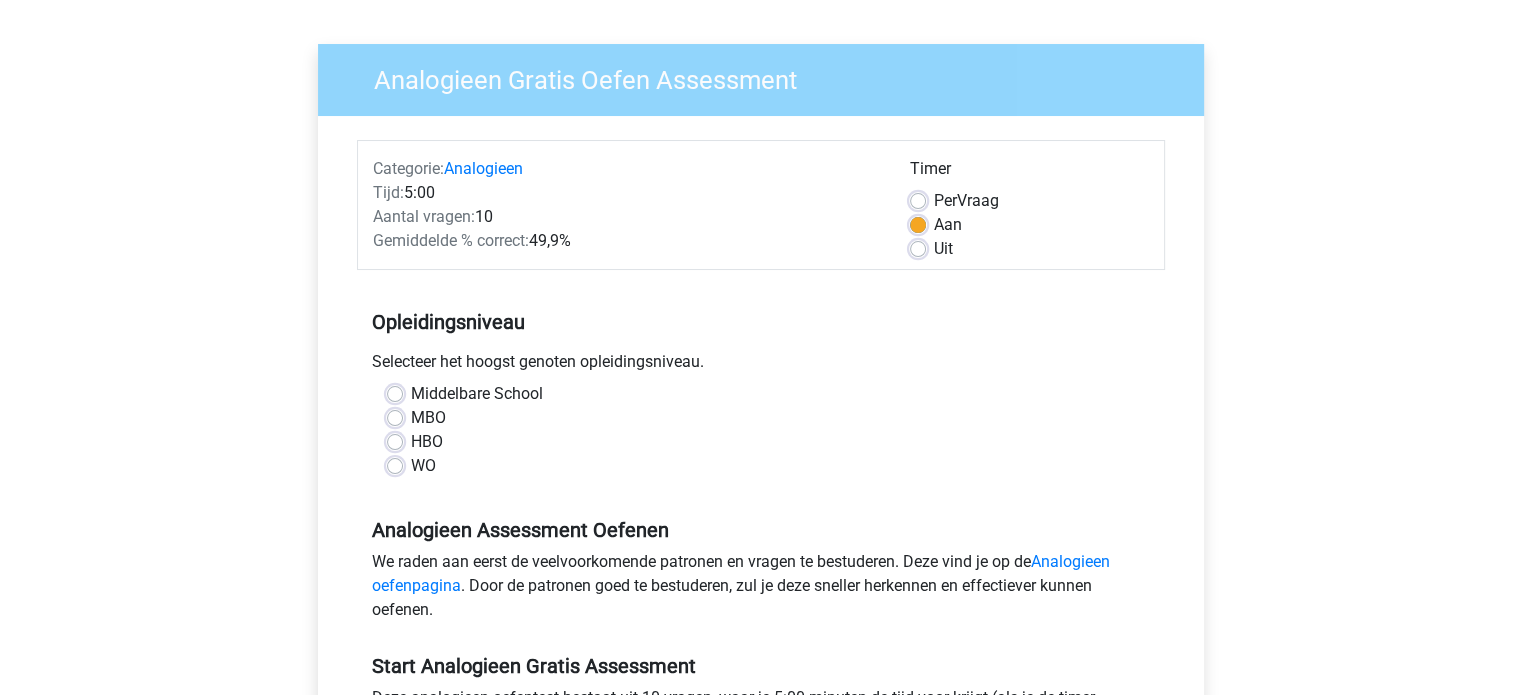 click on "Uit" at bounding box center [943, 249] 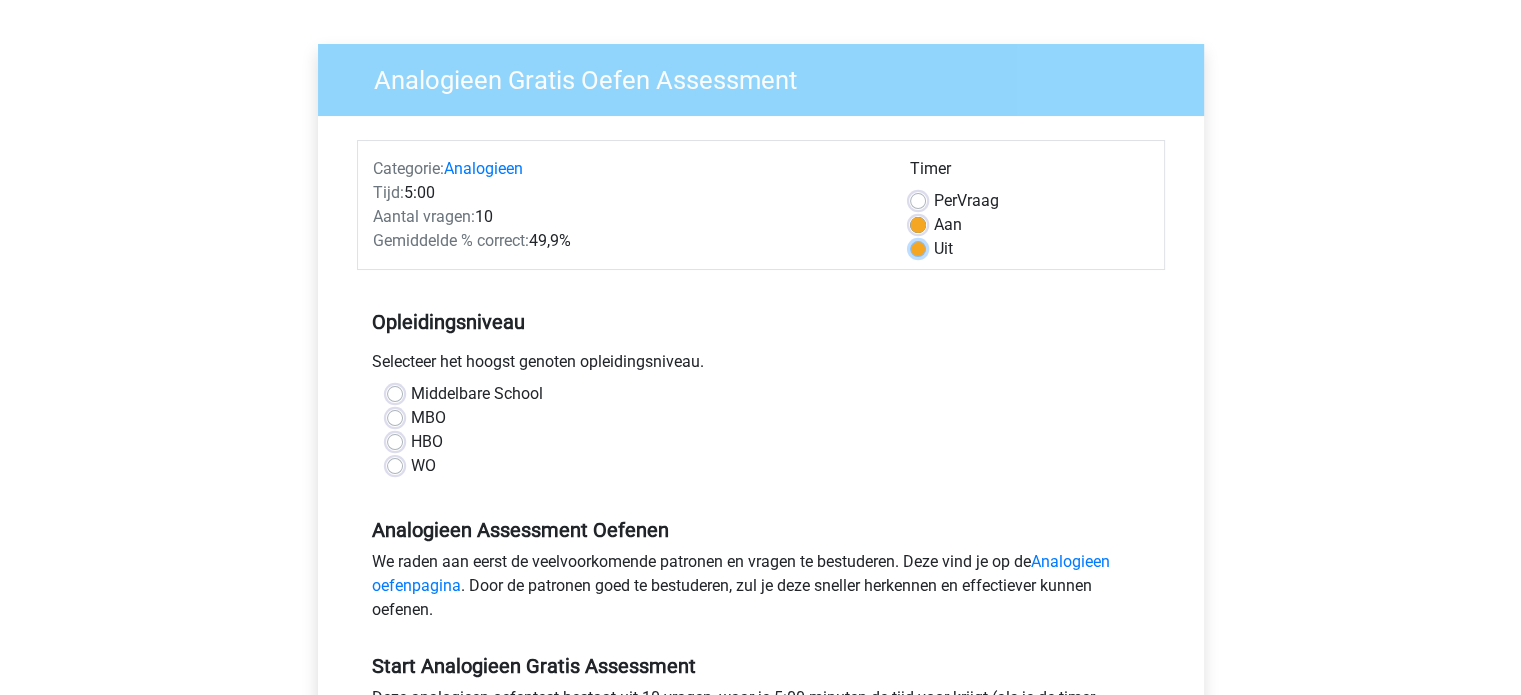 click on "Uit" at bounding box center (918, 247) 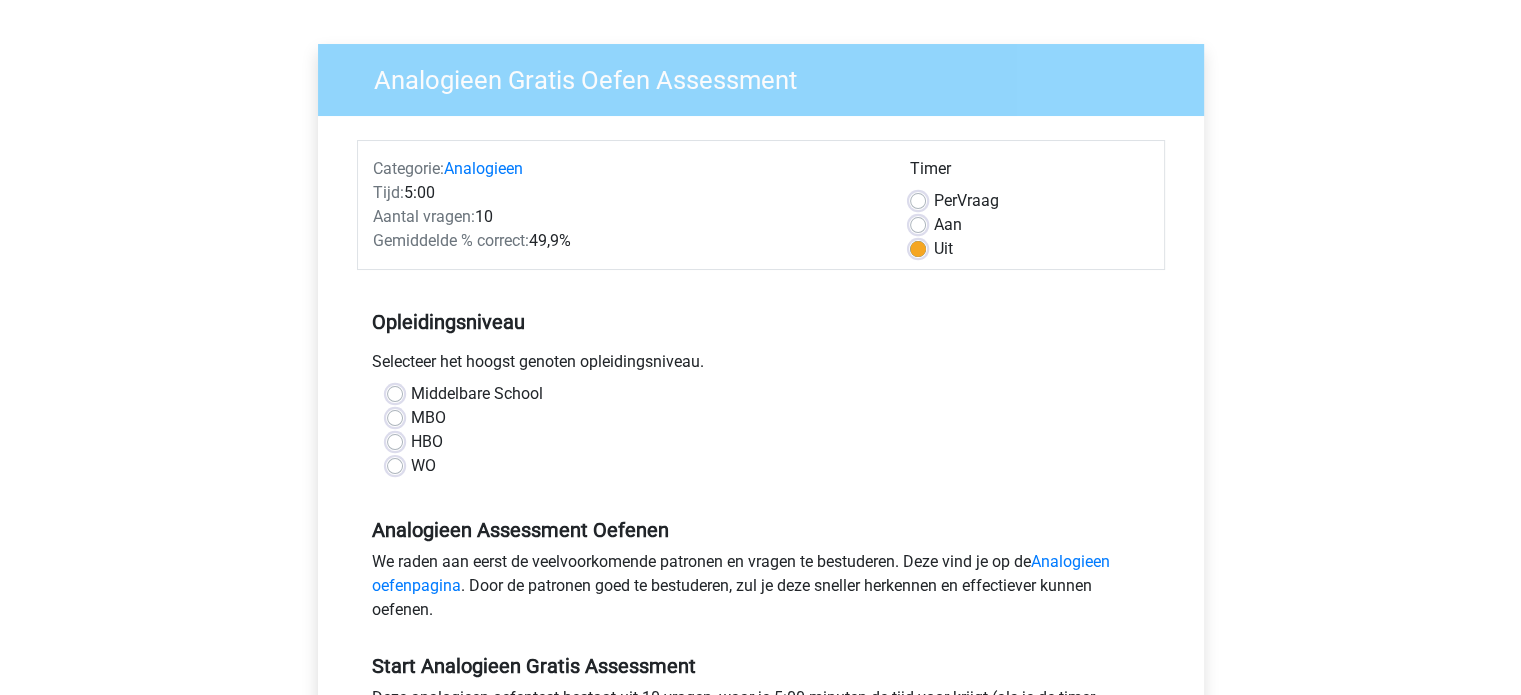 click on "MBO" at bounding box center (428, 418) 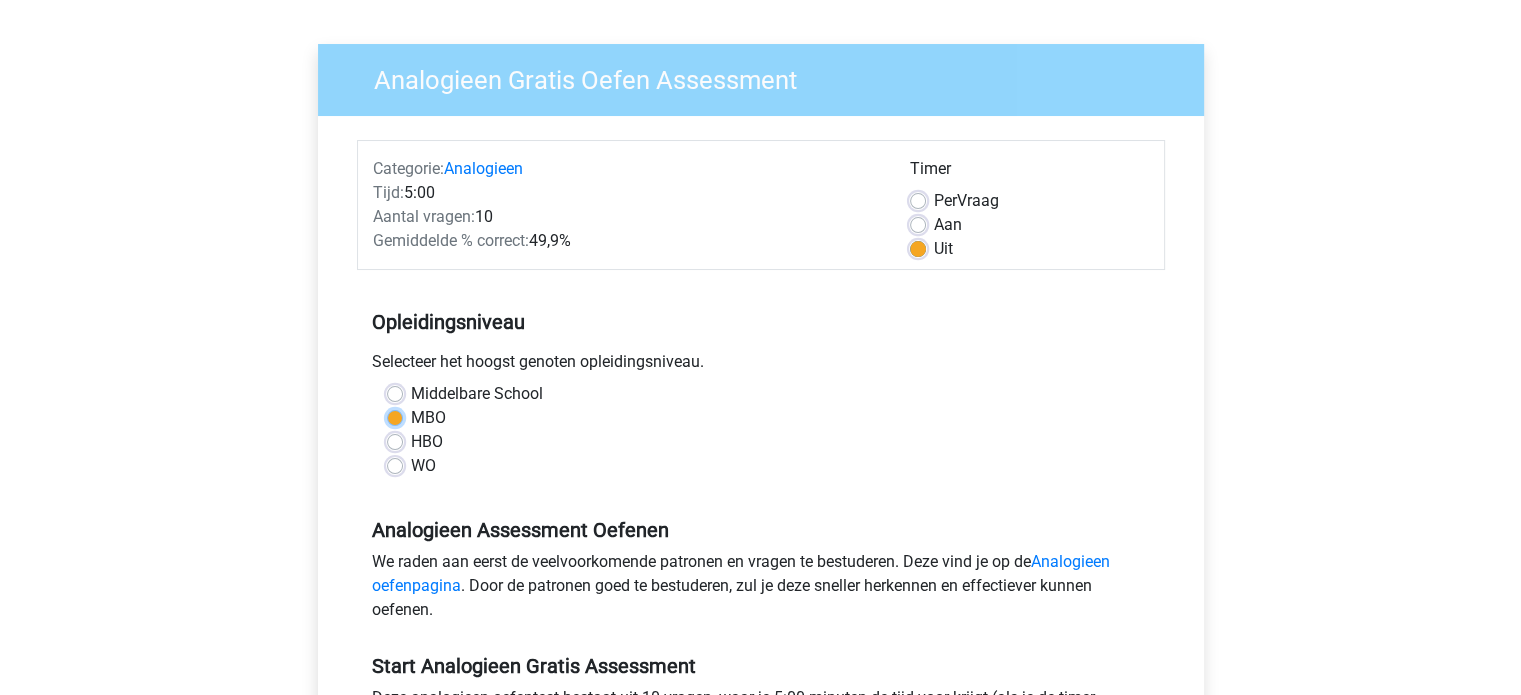 click on "MBO" at bounding box center [395, 416] 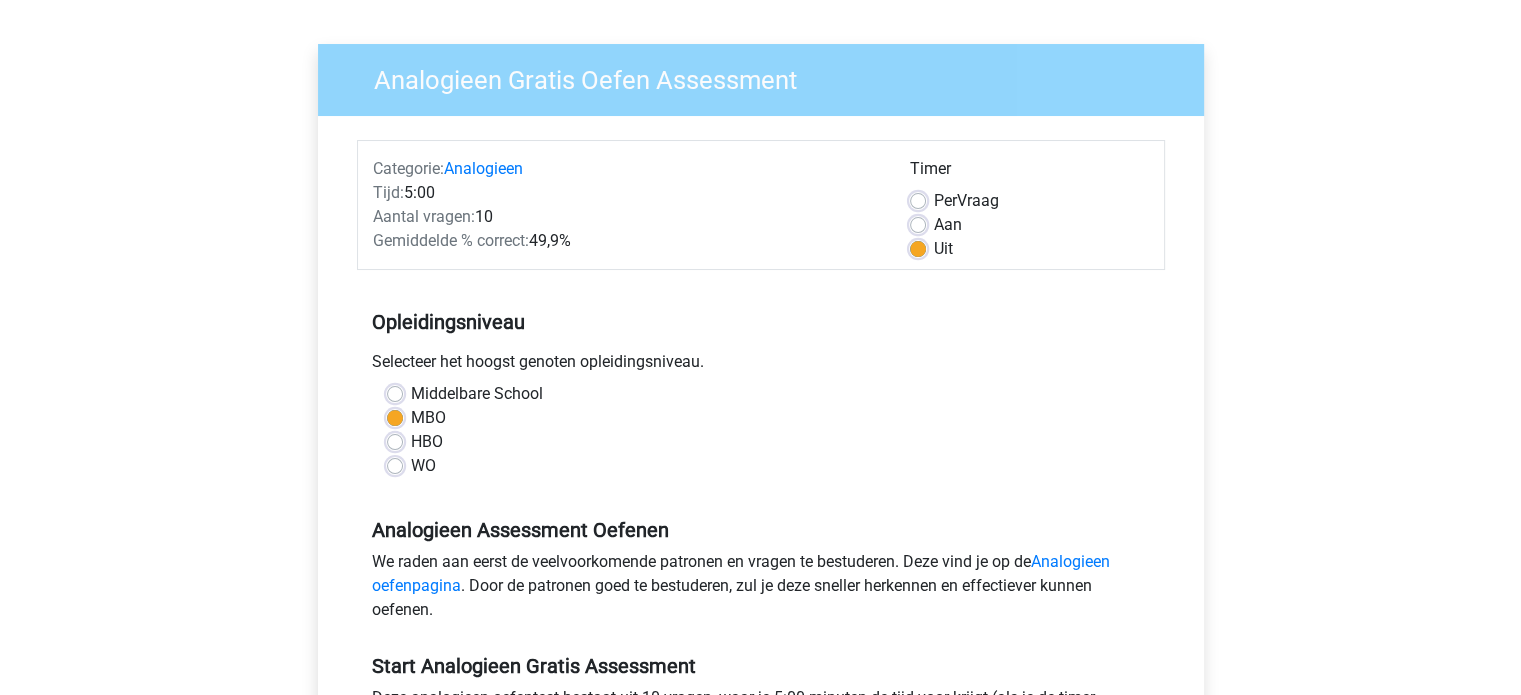 click on "Registreer
Nederlands
English" at bounding box center (760, 670) 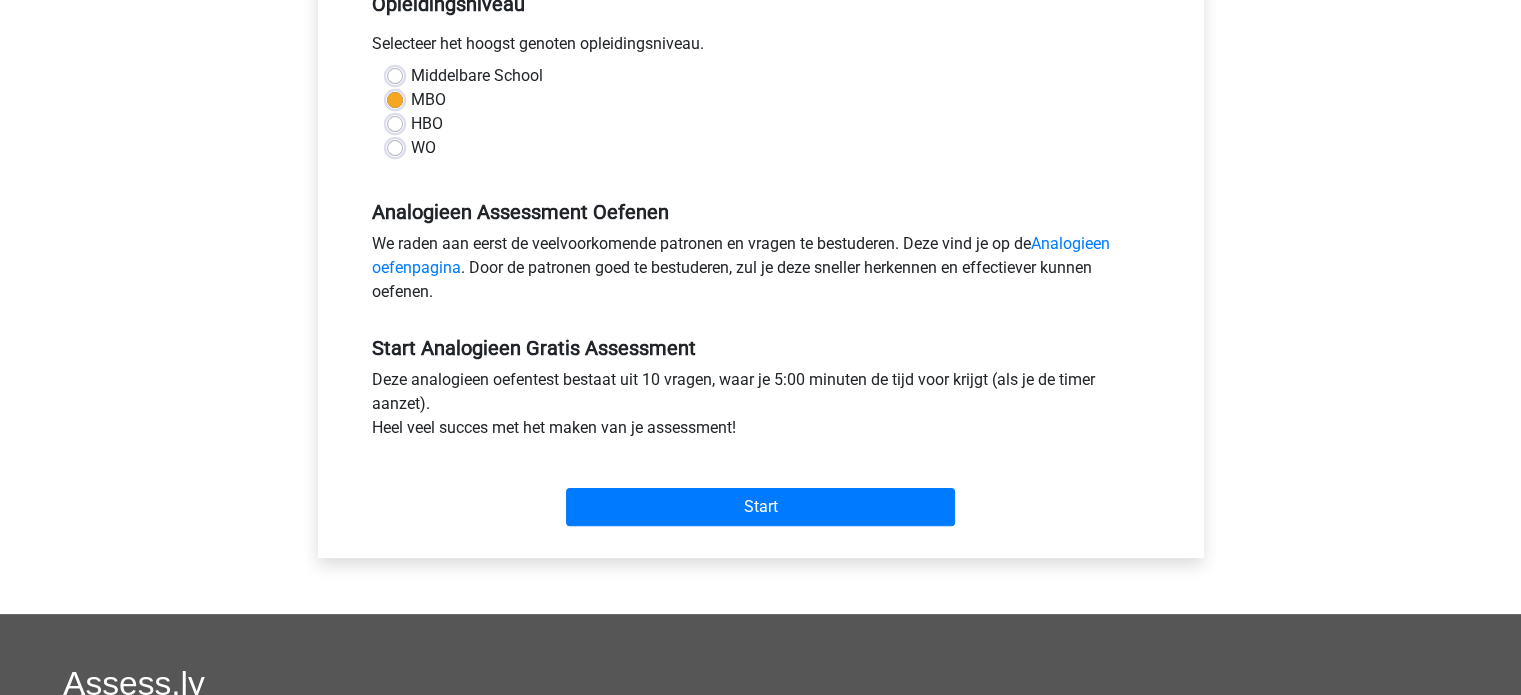 scroll, scrollTop: 440, scrollLeft: 0, axis: vertical 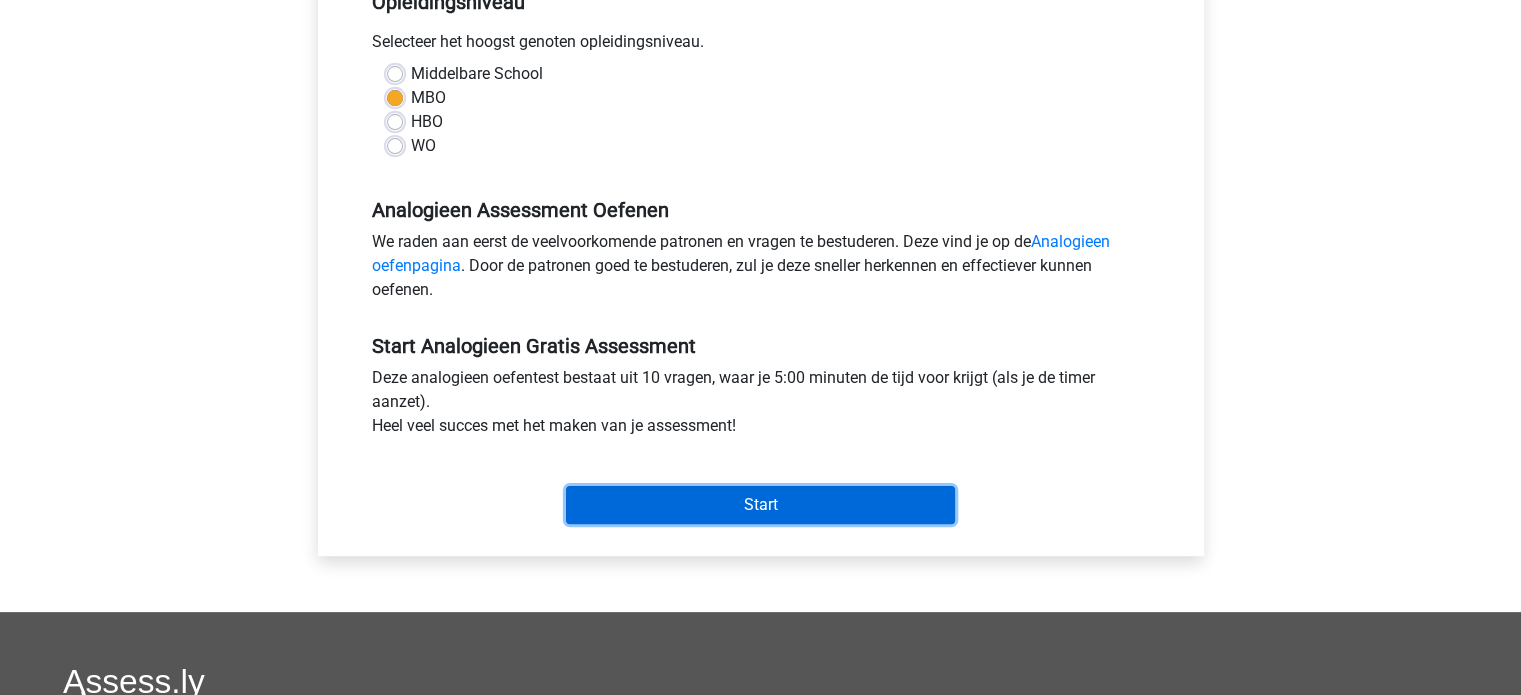 click on "Start" at bounding box center [760, 505] 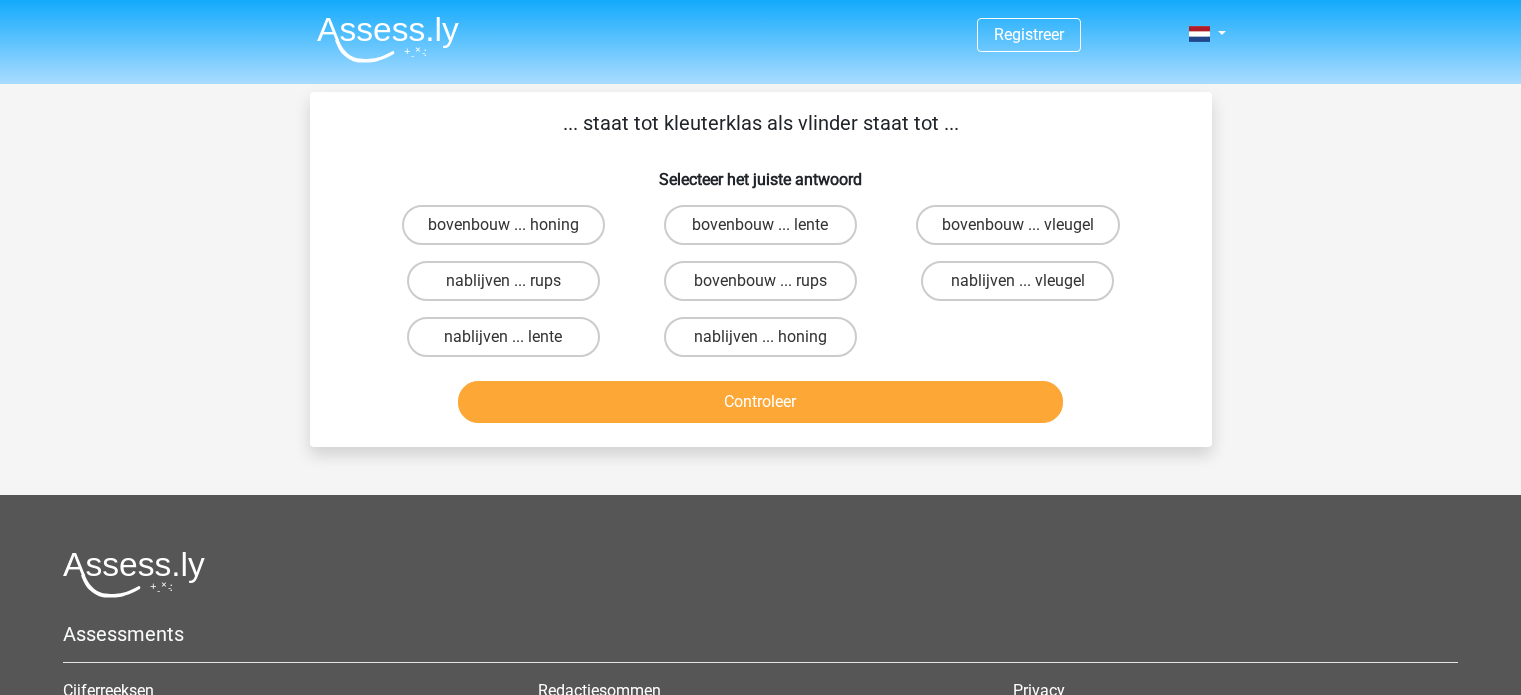 scroll, scrollTop: 0, scrollLeft: 0, axis: both 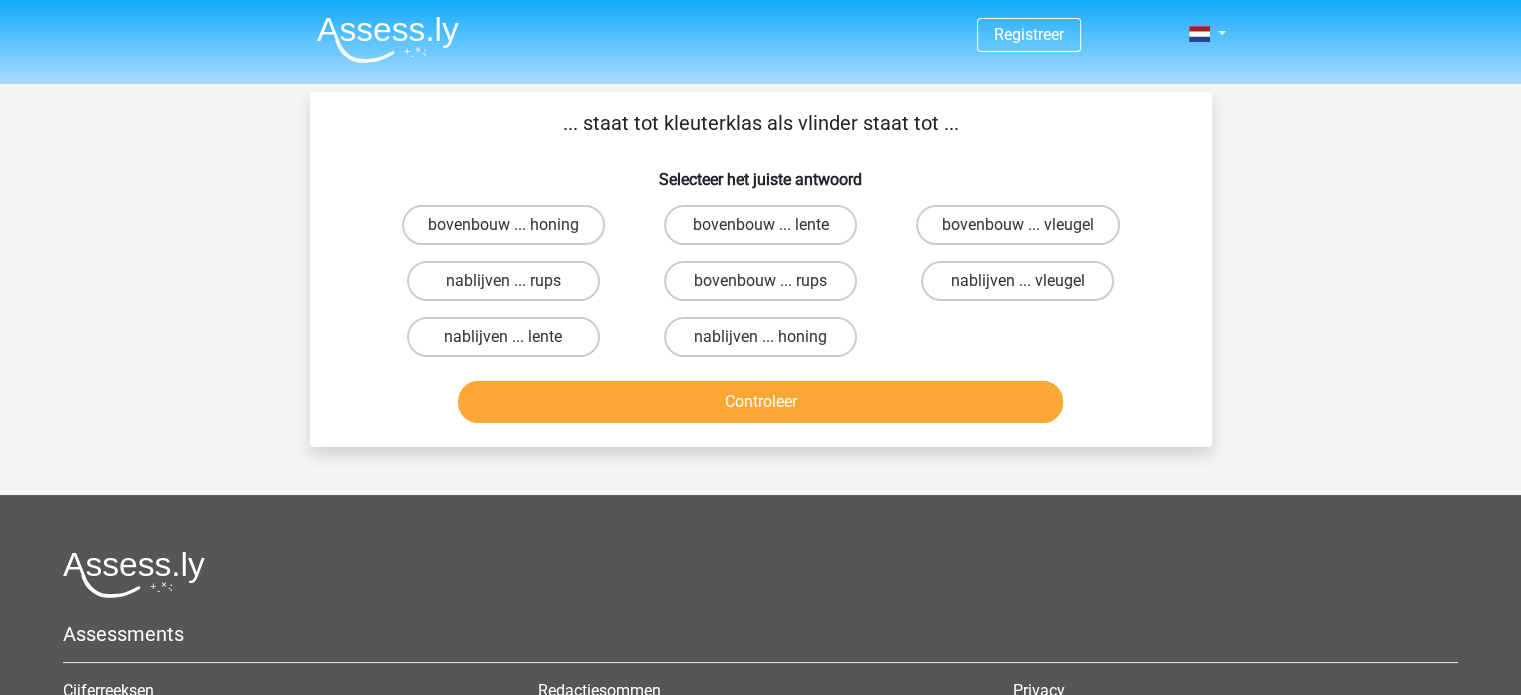 click on "Registreer
Nederlands
English" at bounding box center [760, 511] 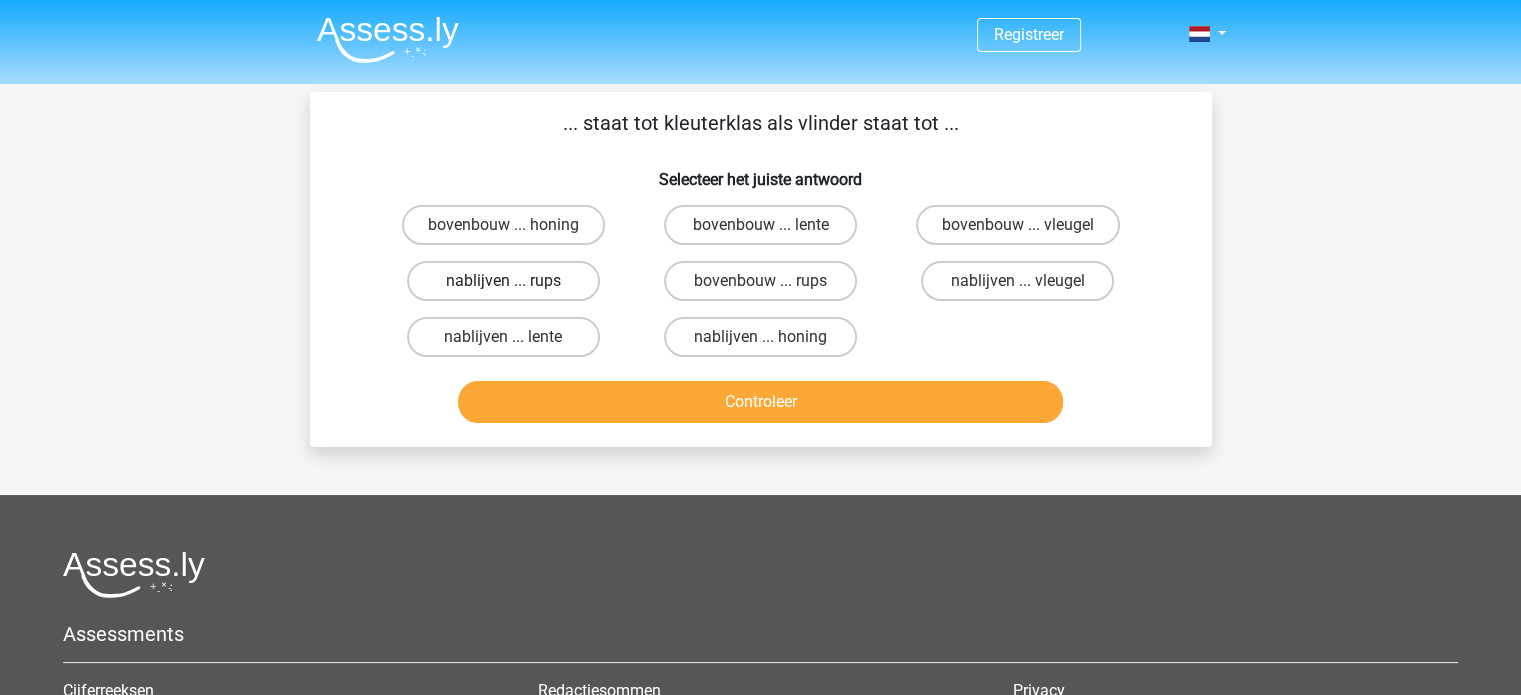 click on "nablijven ... rups" at bounding box center (503, 281) 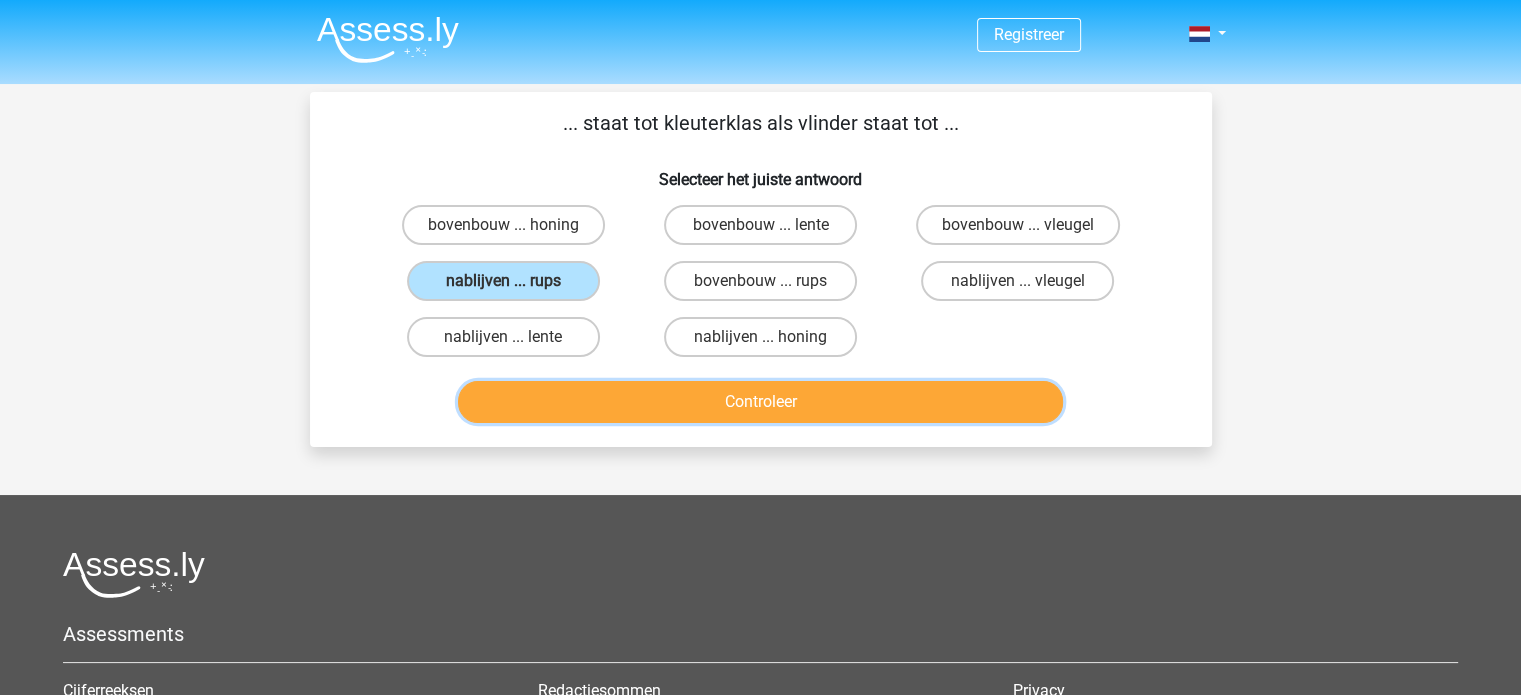 click on "Controleer" at bounding box center [760, 402] 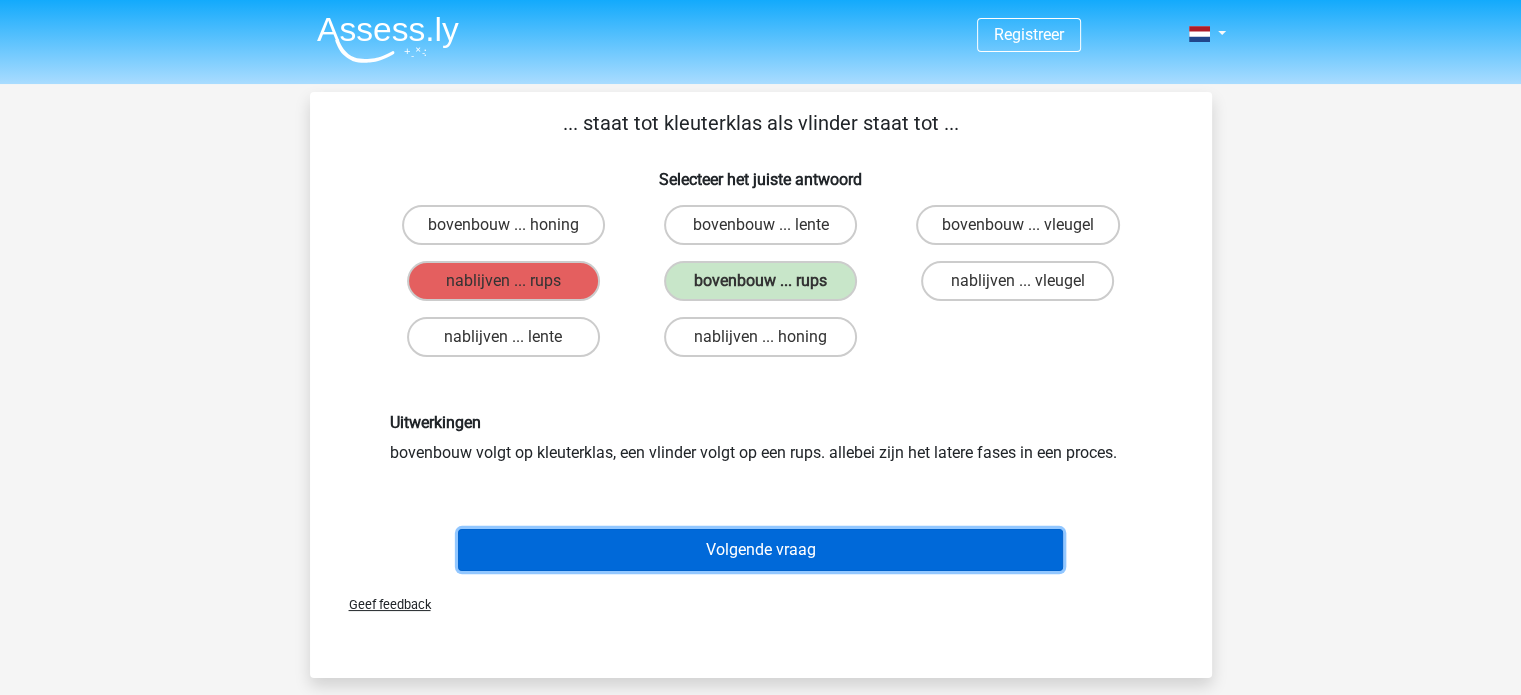 click on "Volgende vraag" at bounding box center (760, 550) 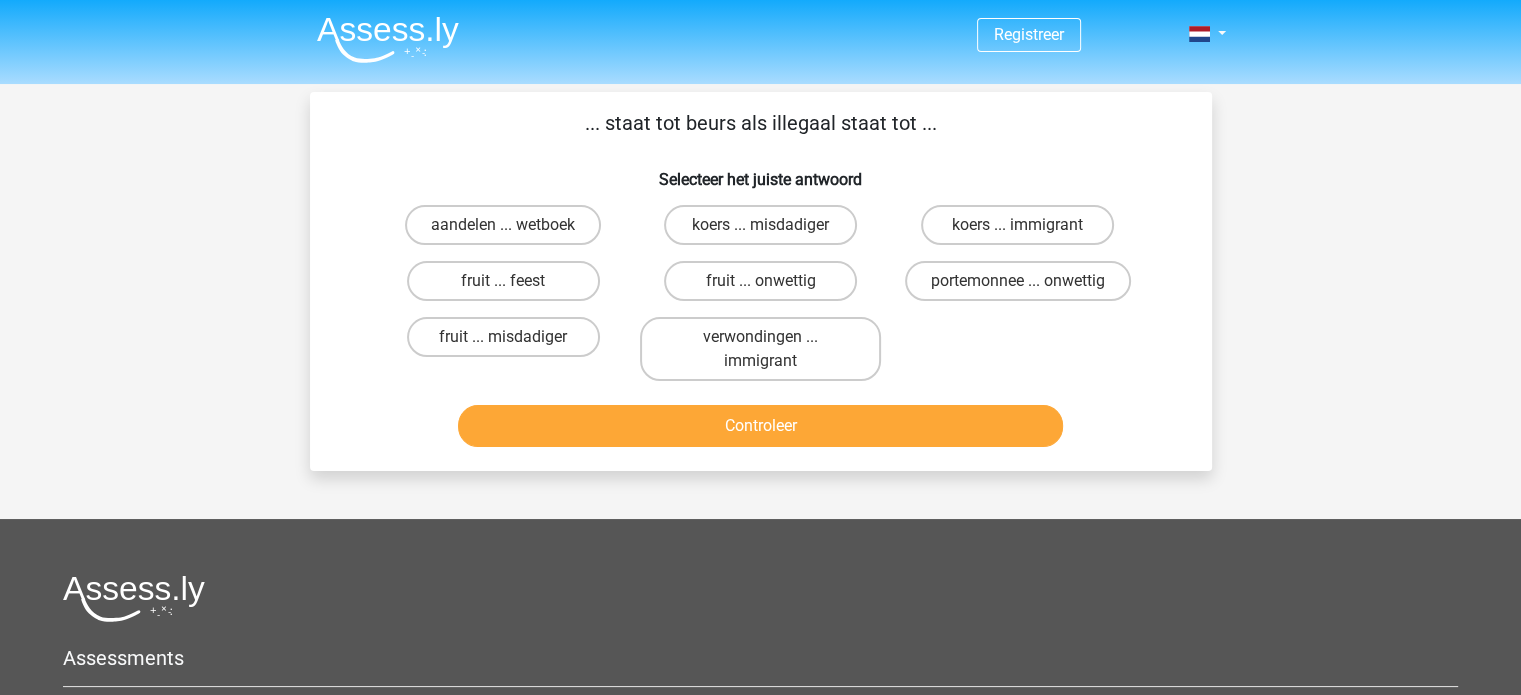 scroll, scrollTop: 92, scrollLeft: 0, axis: vertical 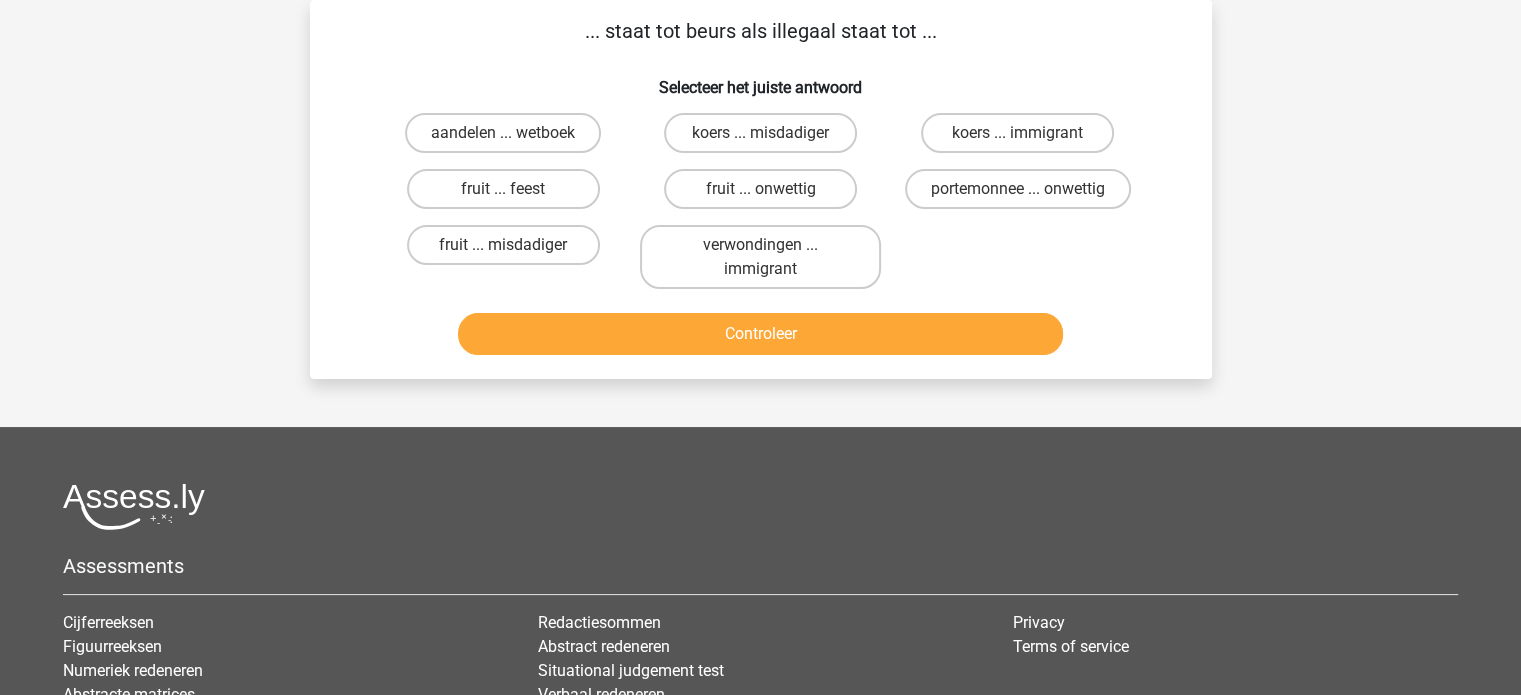 click on "Registreer
Nederlands
English" at bounding box center [760, 431] 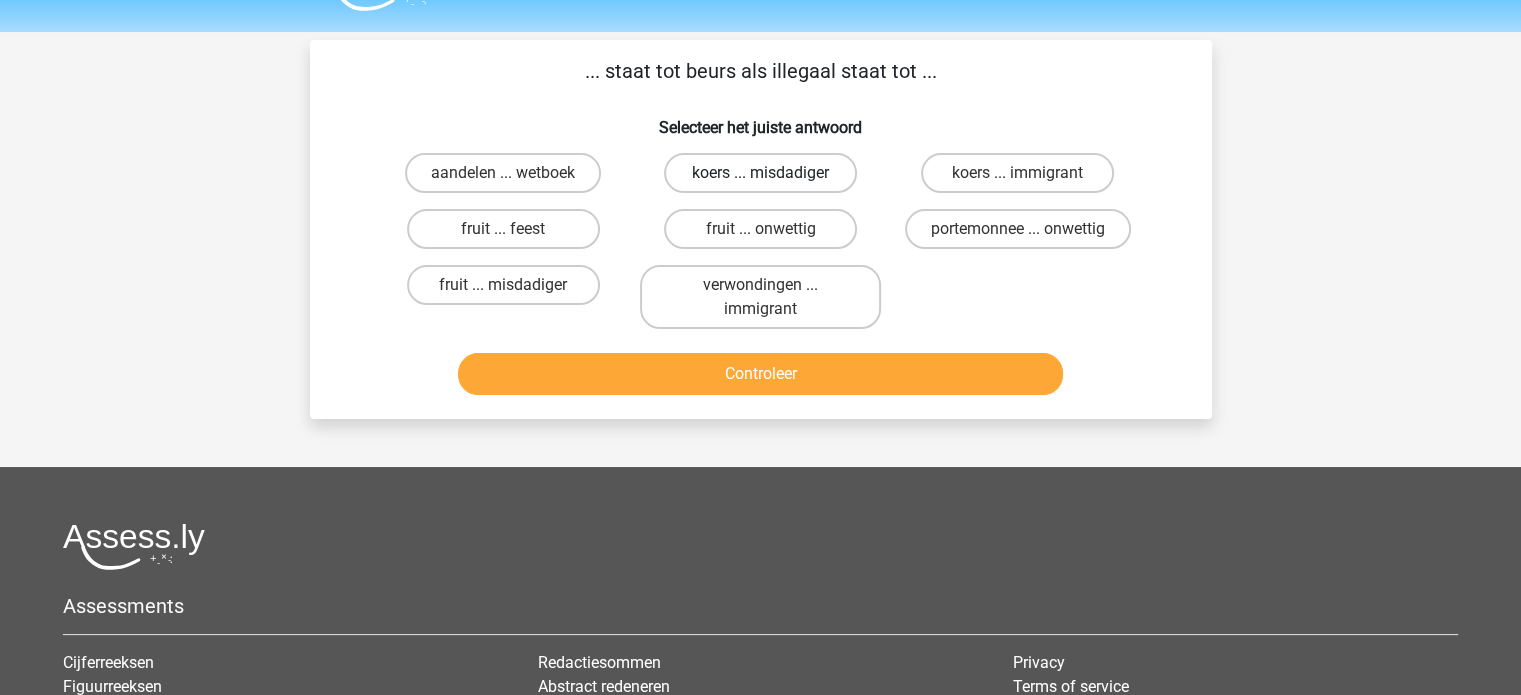 click on "koers ... misdadiger" at bounding box center (760, 173) 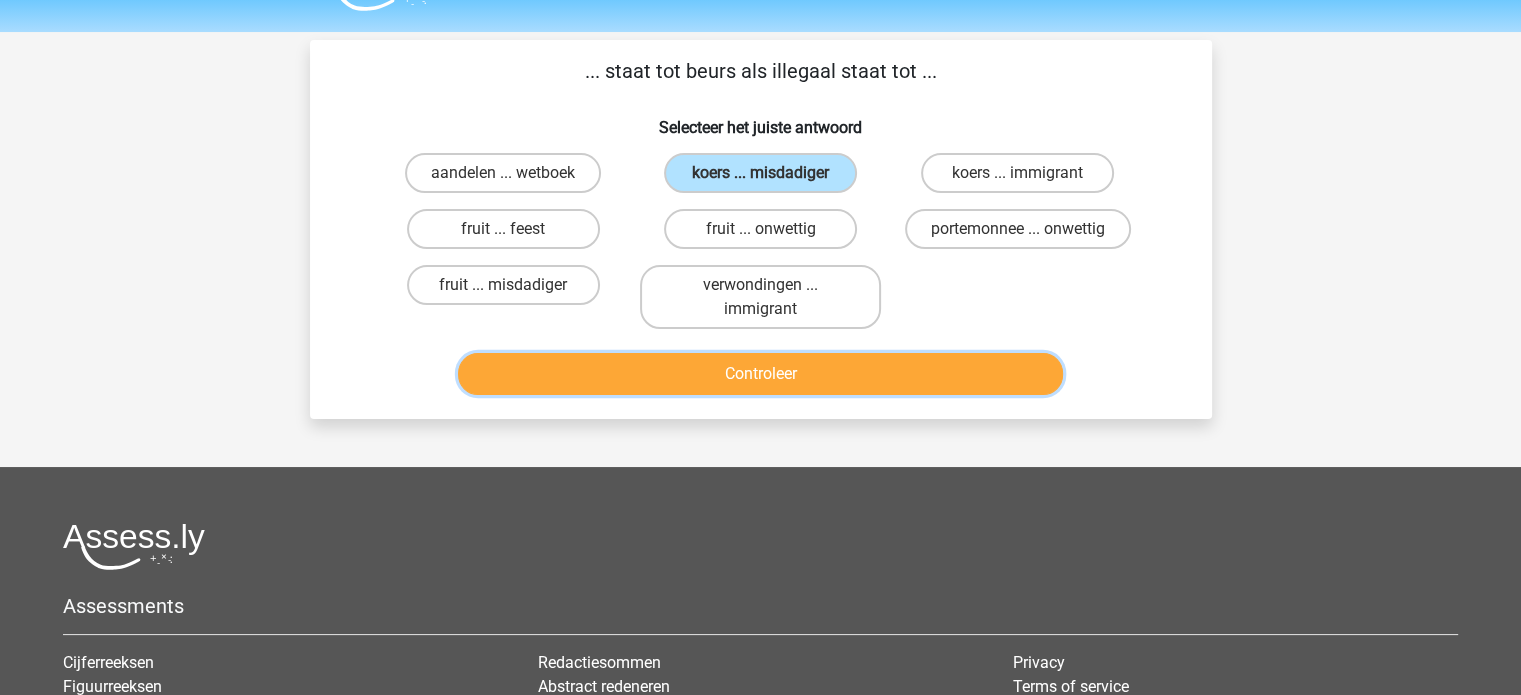 click on "Controleer" at bounding box center [760, 374] 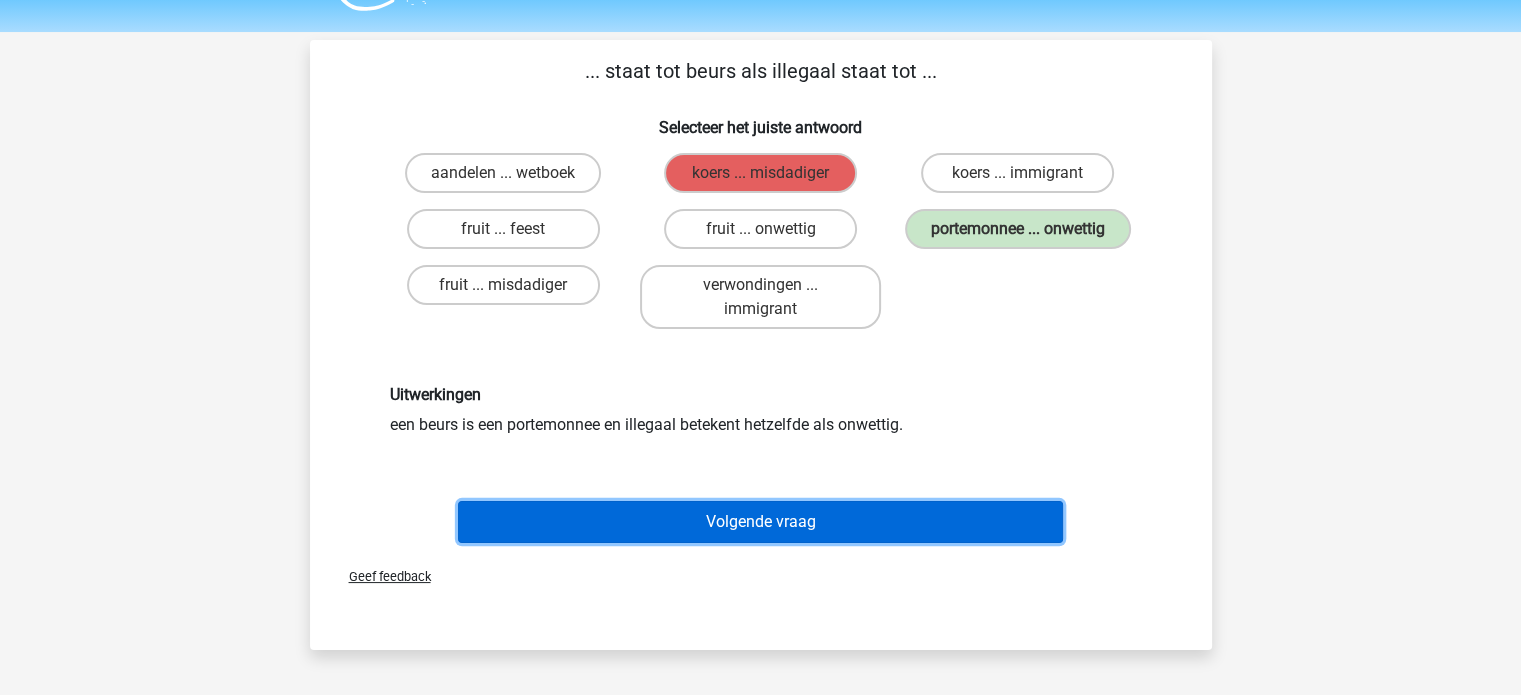 click on "Volgende vraag" at bounding box center (760, 522) 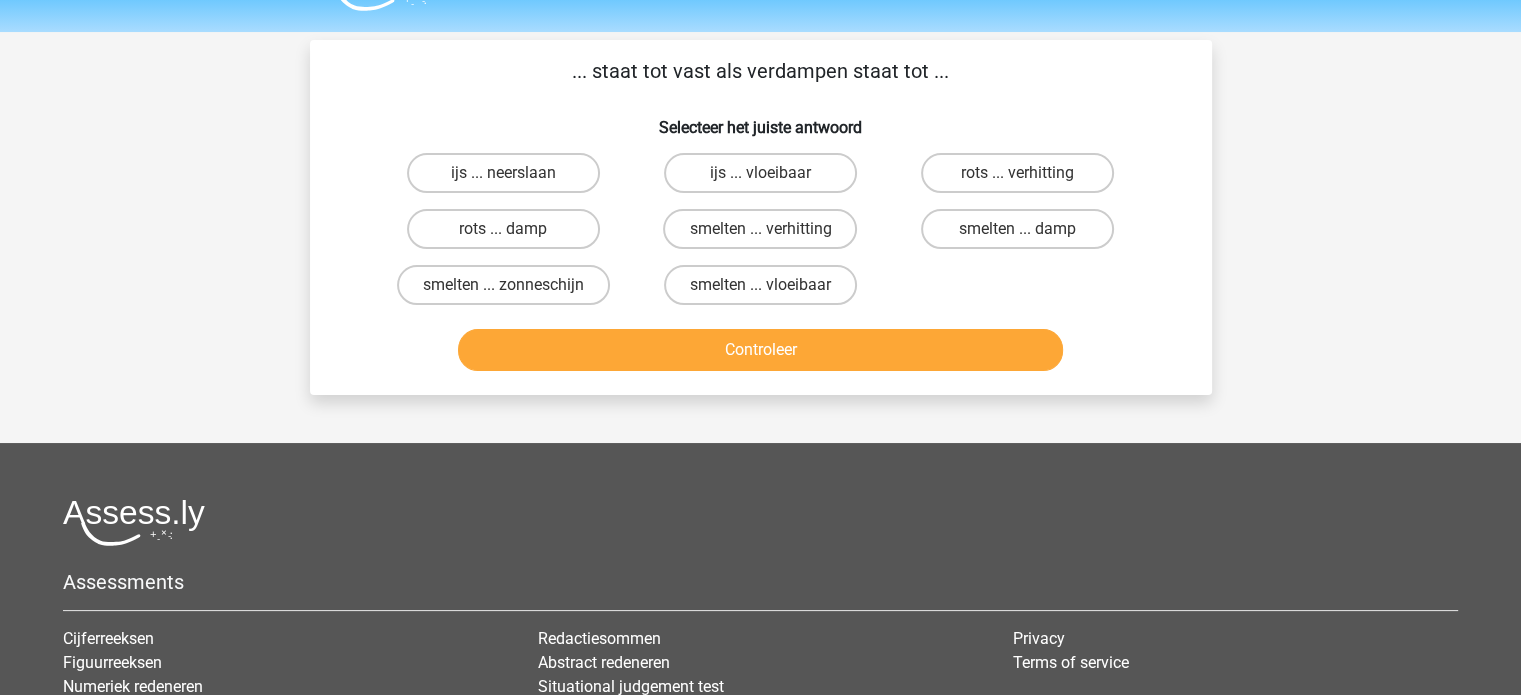 scroll, scrollTop: 92, scrollLeft: 0, axis: vertical 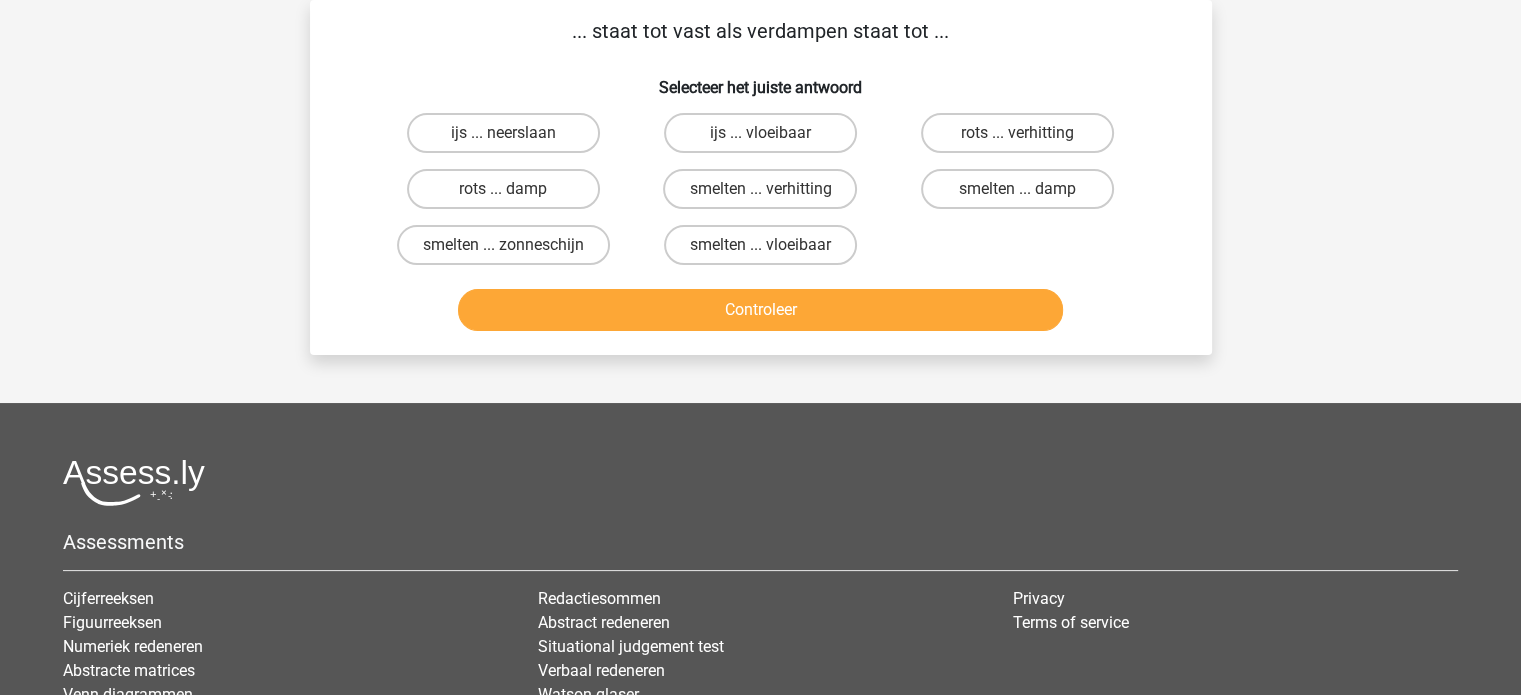 click on "Registreer
Nederlands
English" at bounding box center (760, 419) 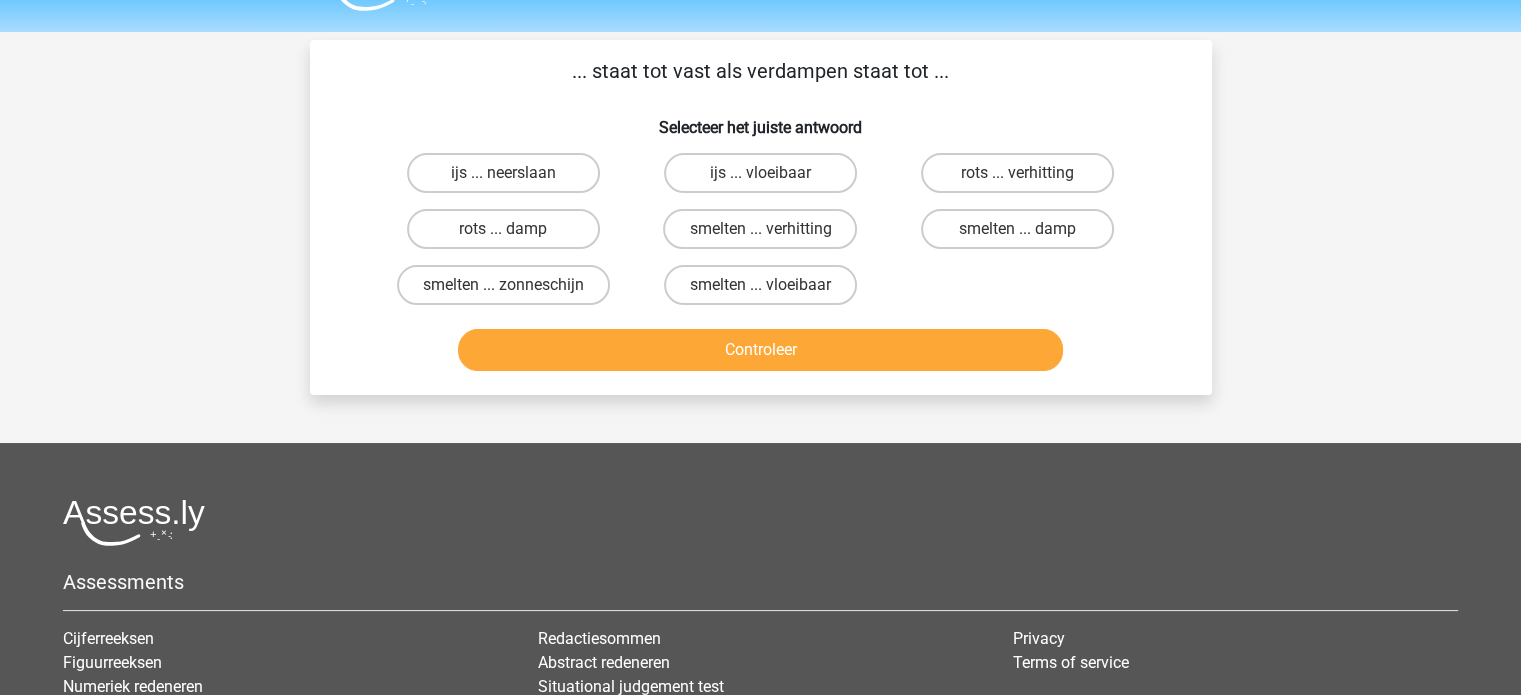scroll, scrollTop: 12, scrollLeft: 0, axis: vertical 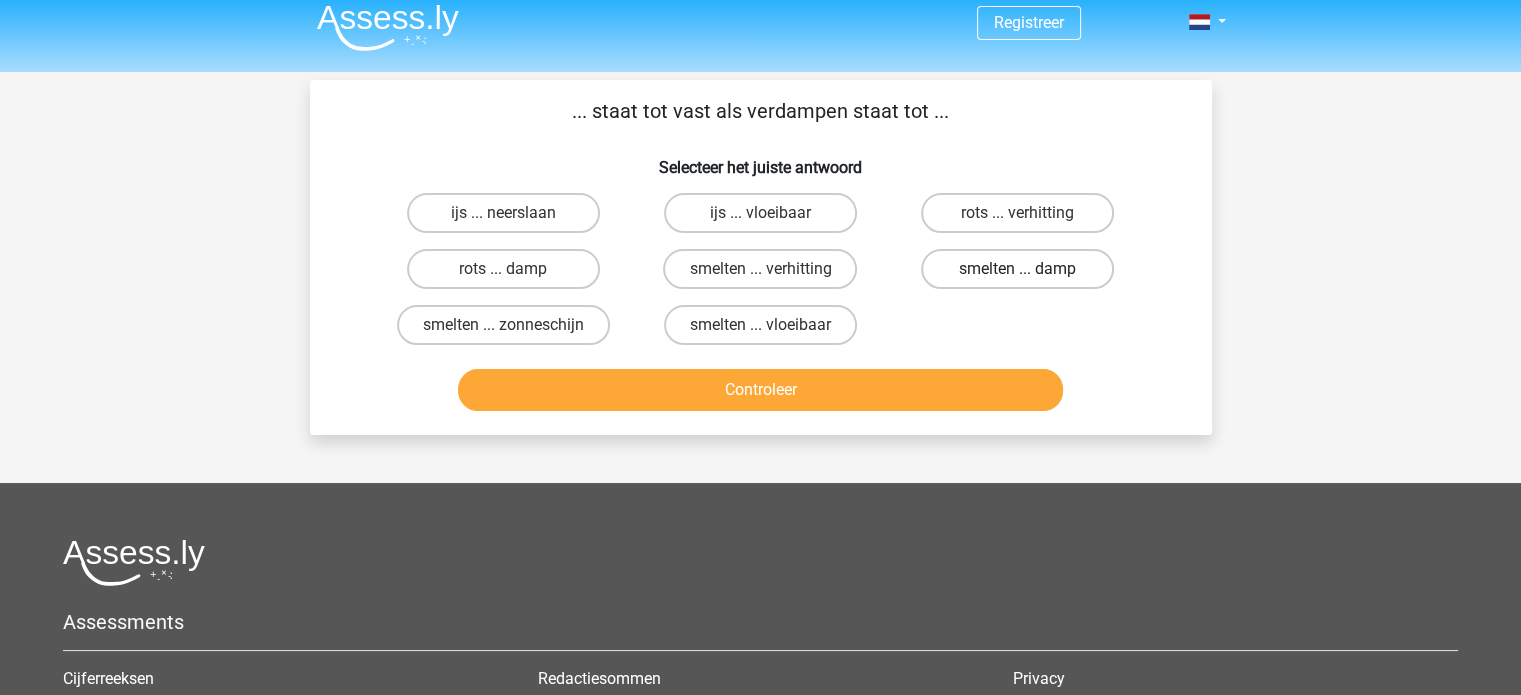 click on "smelten ... damp" at bounding box center (1017, 269) 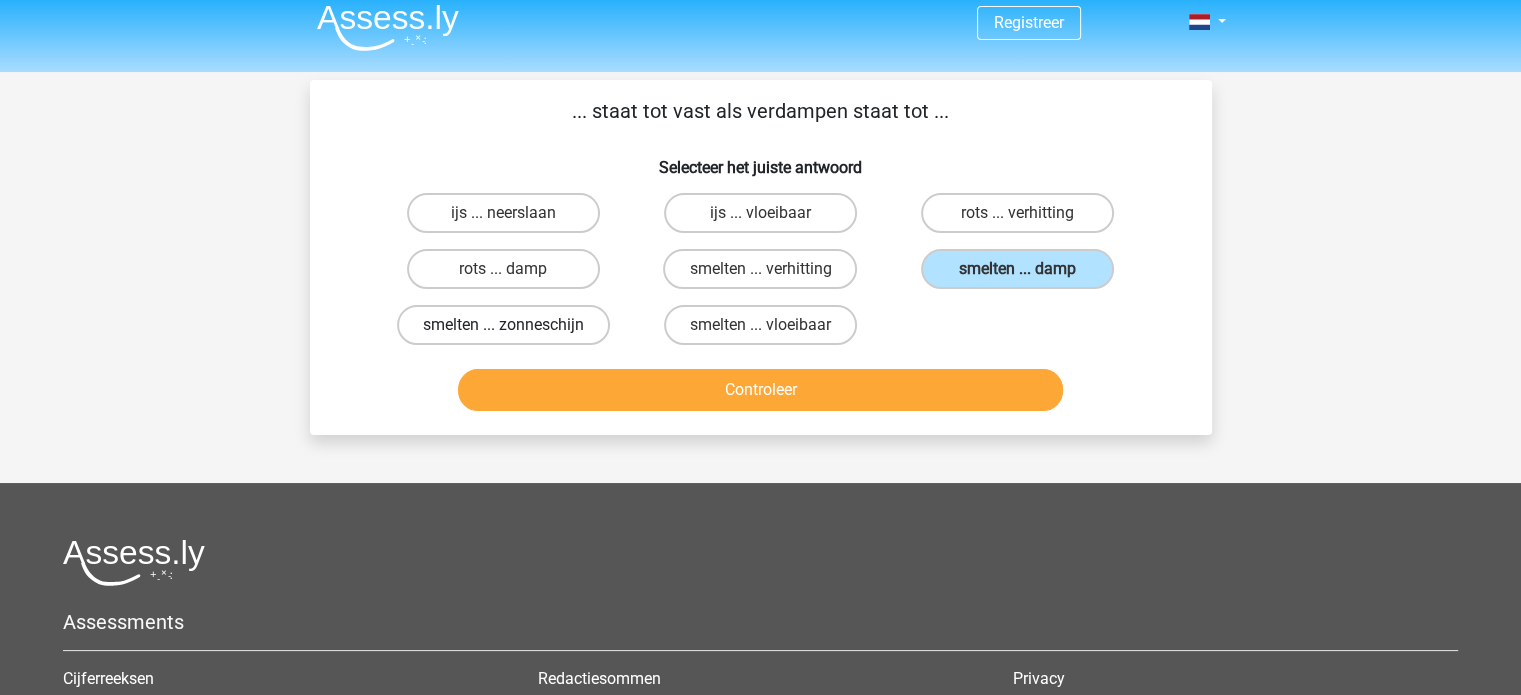 click on "smelten ... zonneschijn" at bounding box center (503, 325) 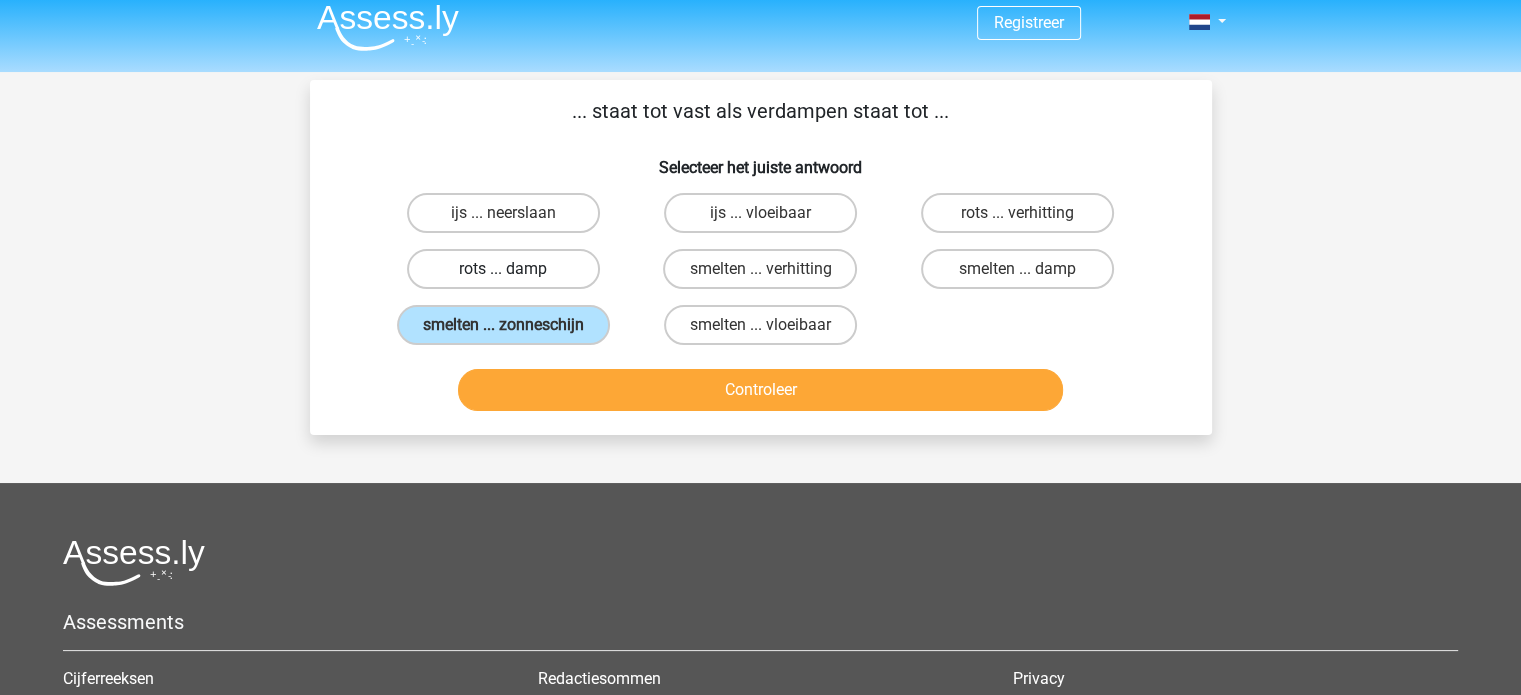 click on "rots ... damp" at bounding box center [503, 269] 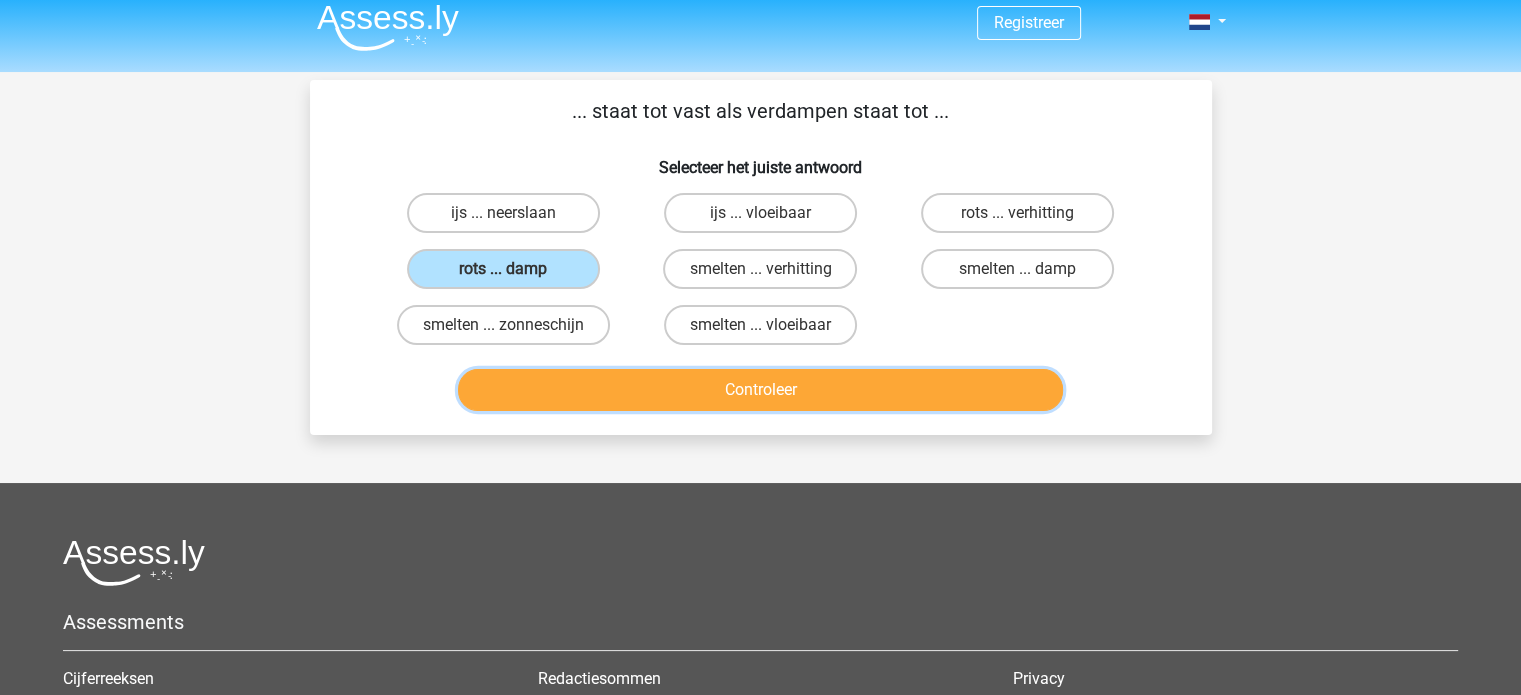click on "Controleer" at bounding box center [760, 390] 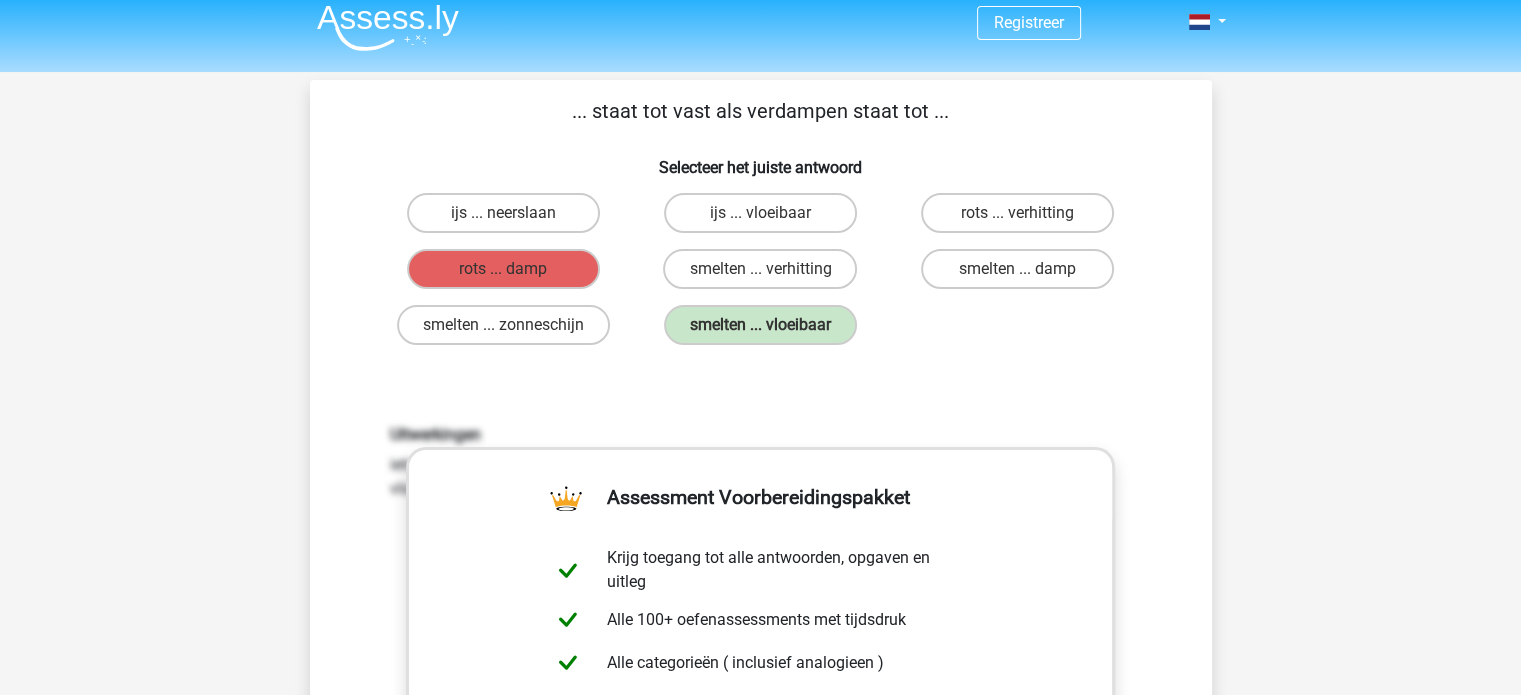 scroll, scrollTop: 620, scrollLeft: 0, axis: vertical 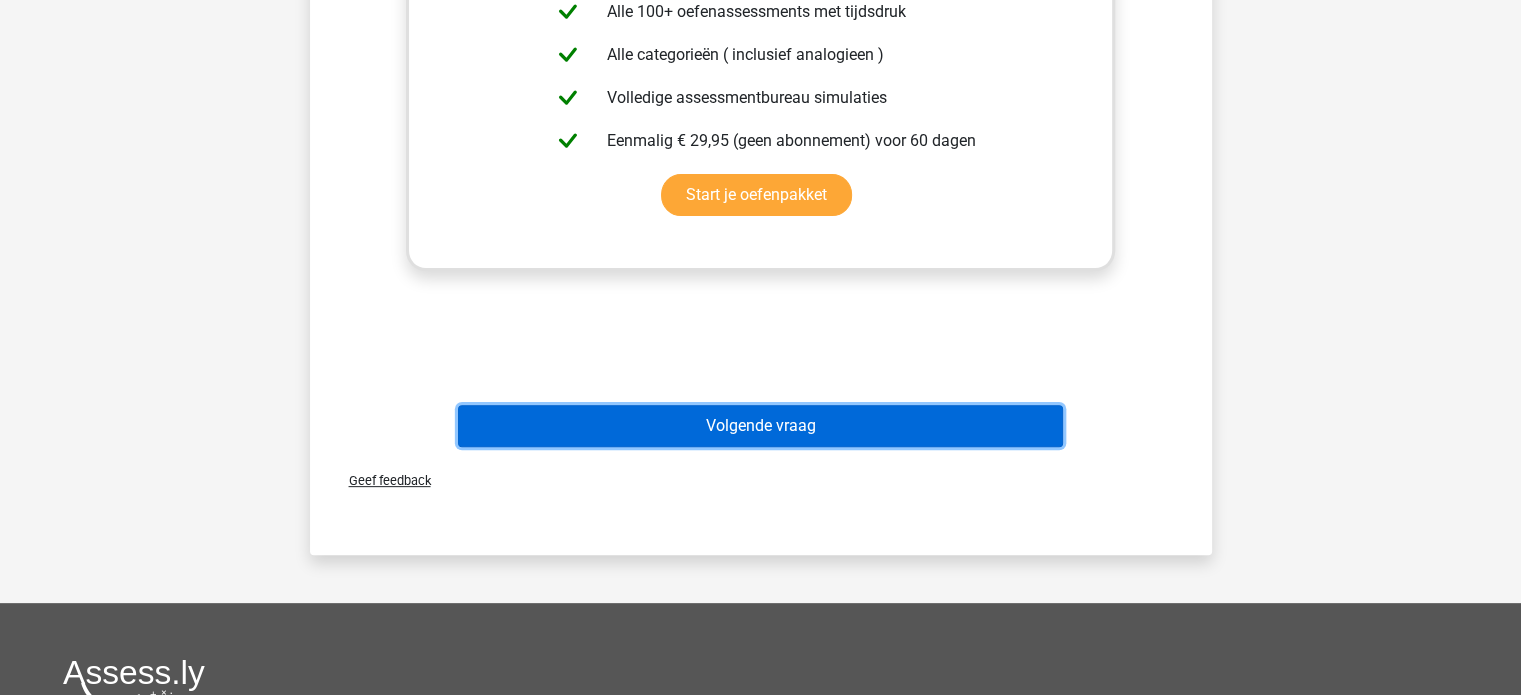 click on "Volgende vraag" at bounding box center [760, 426] 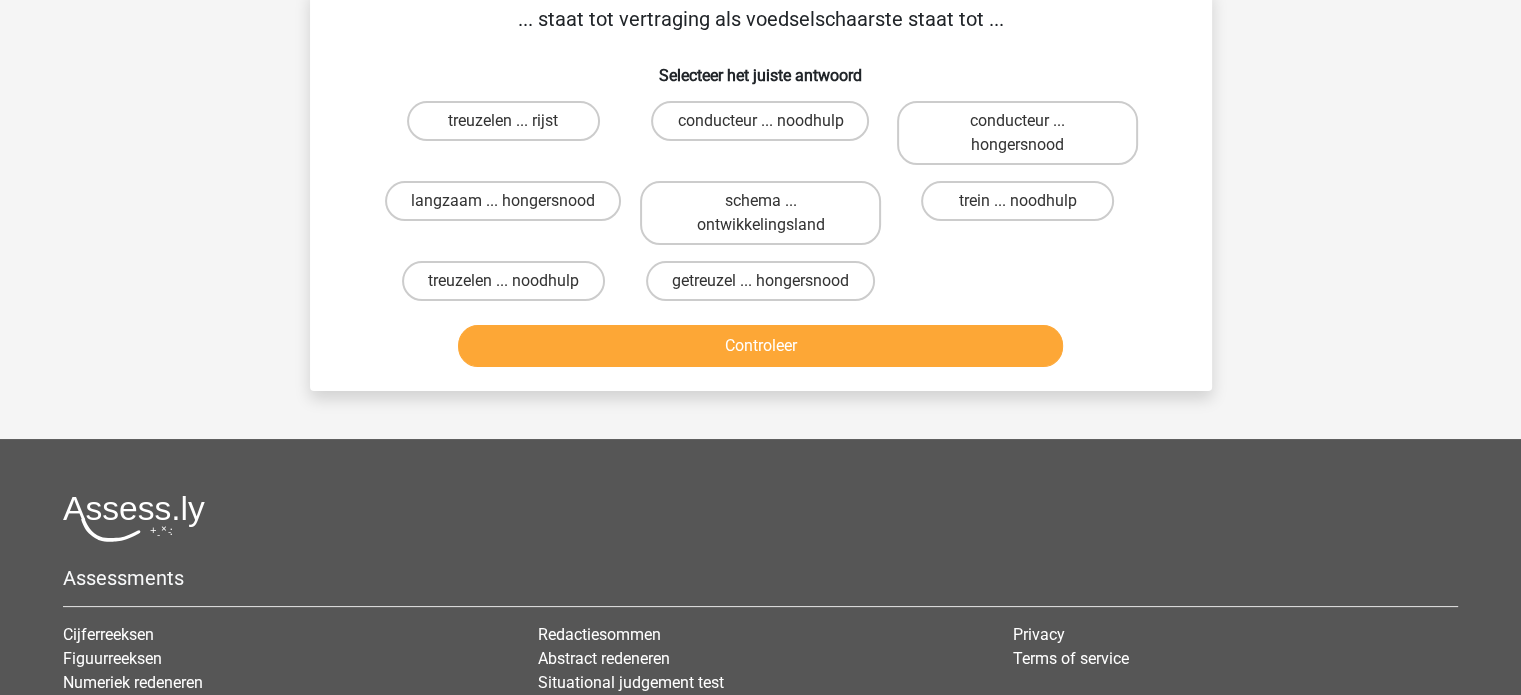 scroll, scrollTop: 92, scrollLeft: 0, axis: vertical 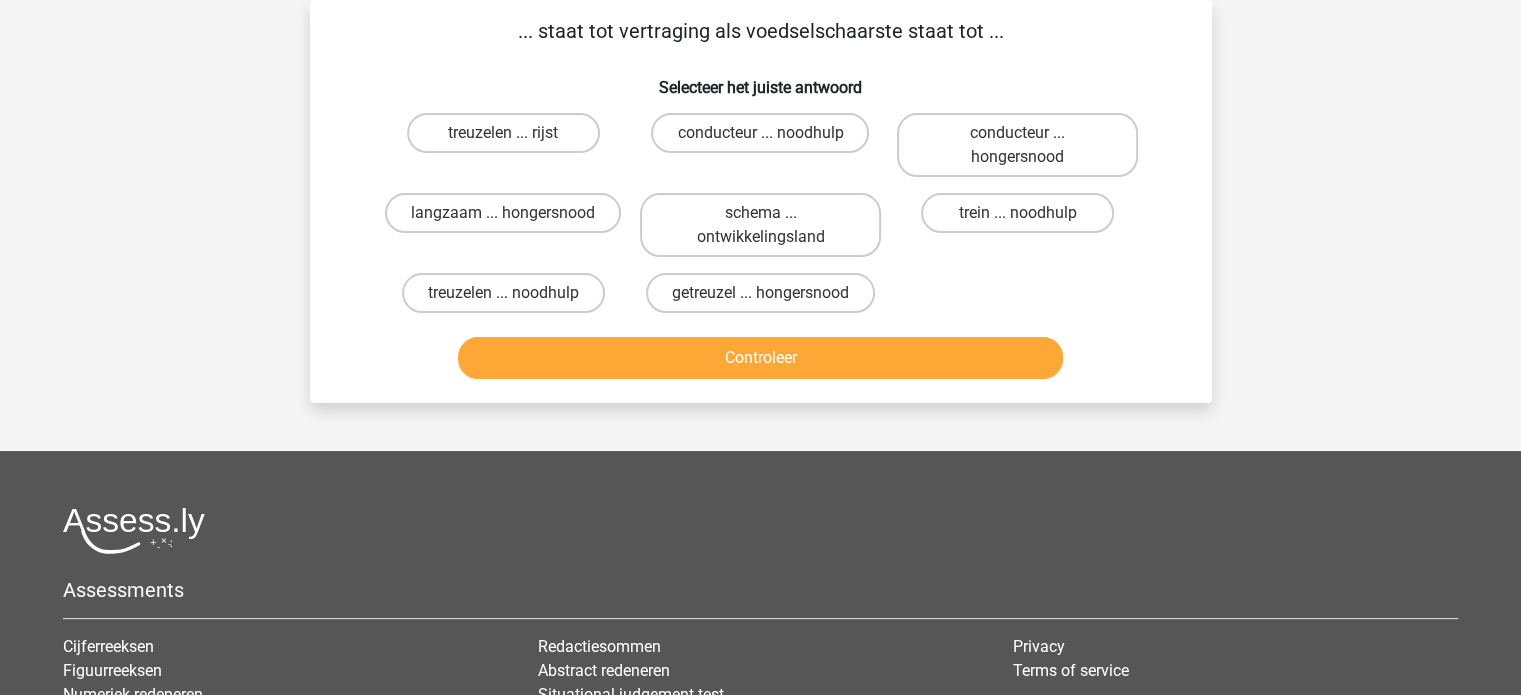 click on "... staat tot vertraging als voedselschaarste staat tot ...
Selecteer het juiste antwoord
treuzelen ... rijst
conducteur ... noodhulp
conducteur ... hongersnood" at bounding box center (761, 201) 